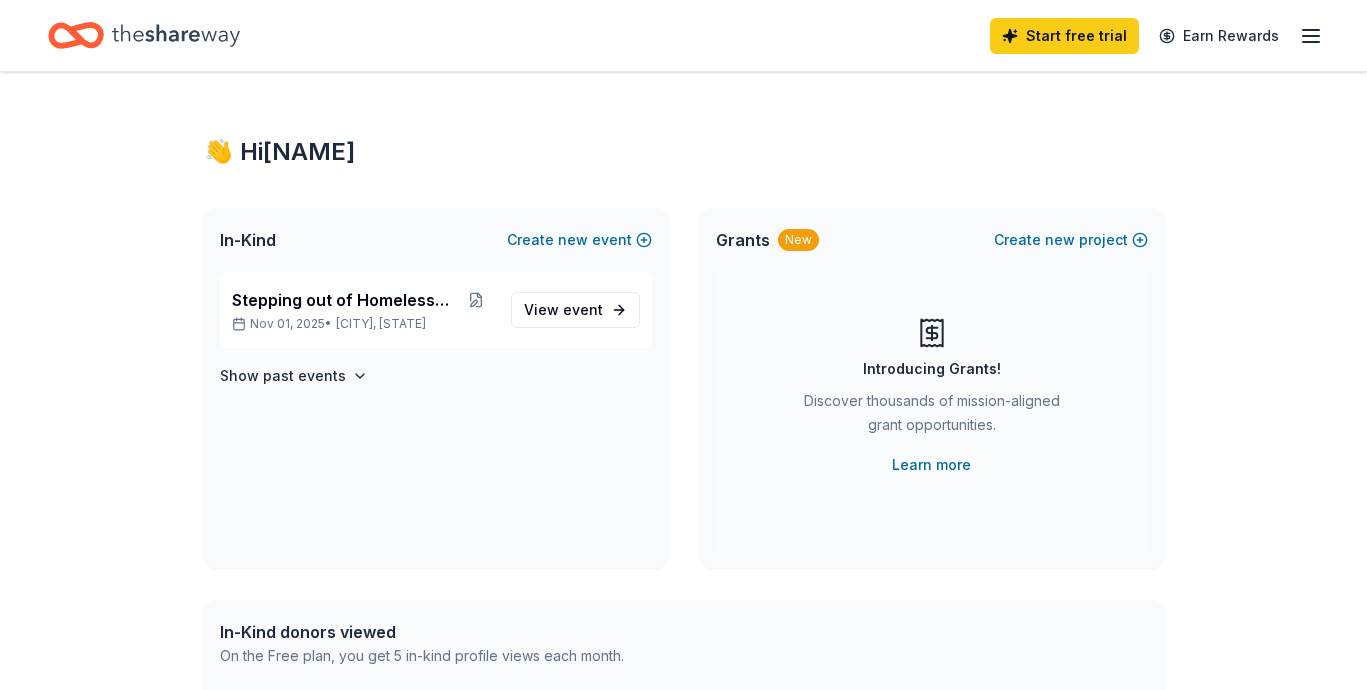 scroll, scrollTop: 0, scrollLeft: 0, axis: both 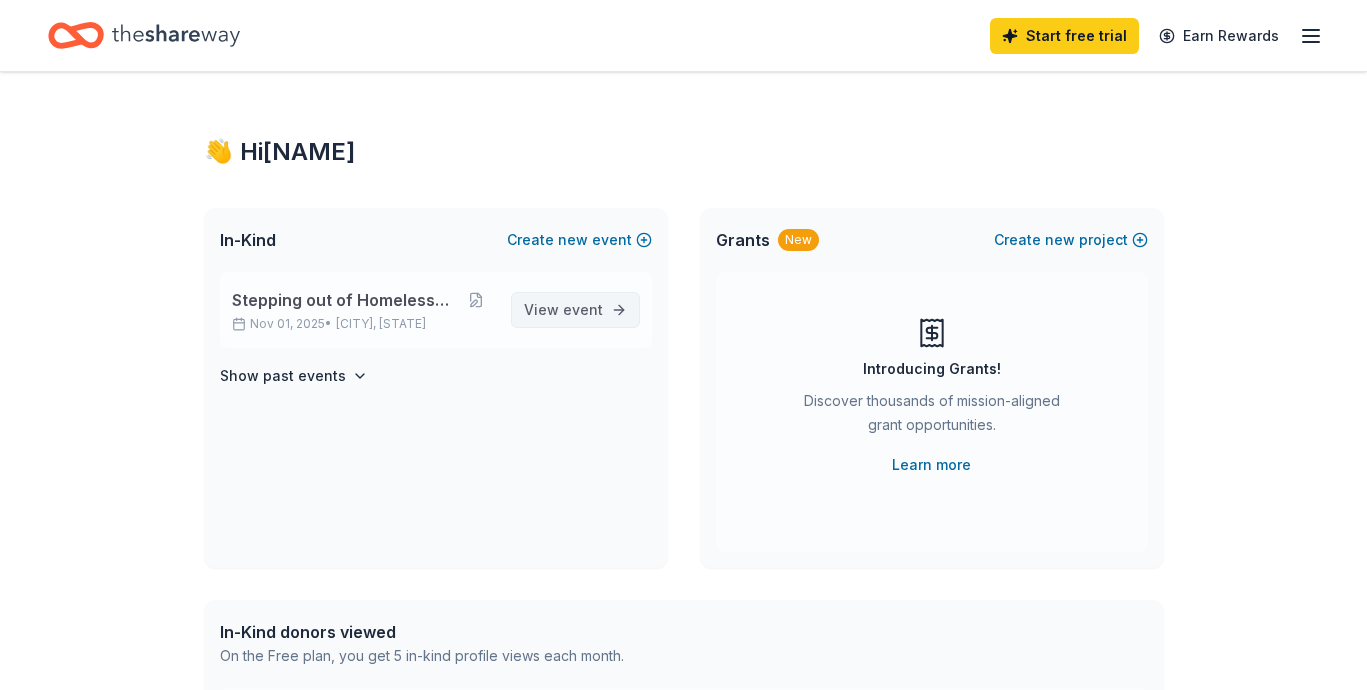 click on "event" at bounding box center (583, 309) 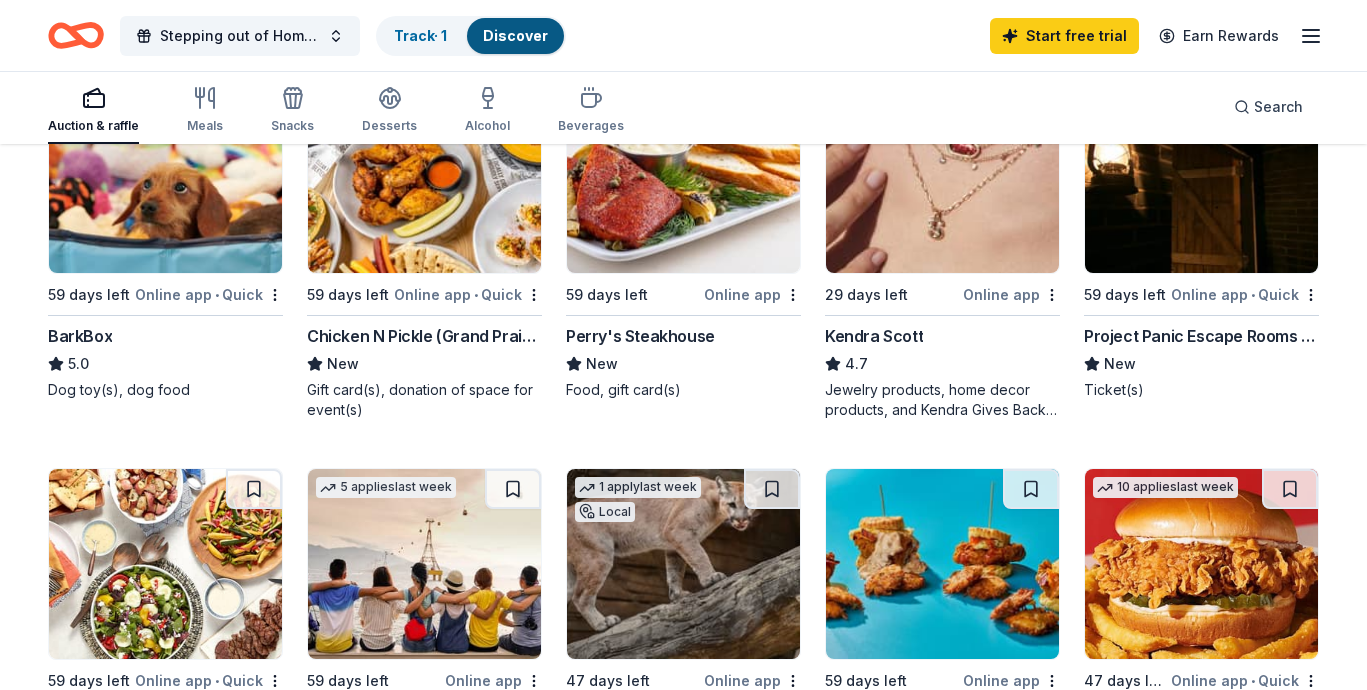 scroll, scrollTop: 658, scrollLeft: 0, axis: vertical 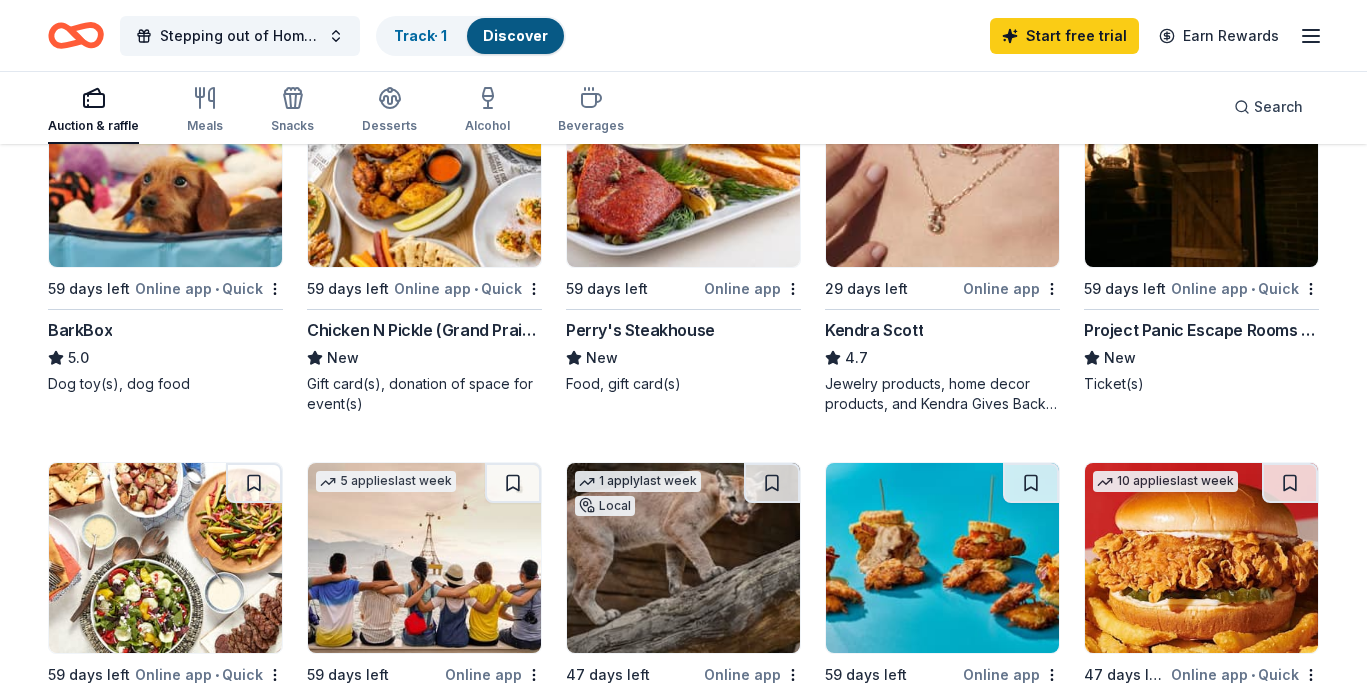 click on "Chicken N Pickle (Grand Prairie)" at bounding box center (424, 330) 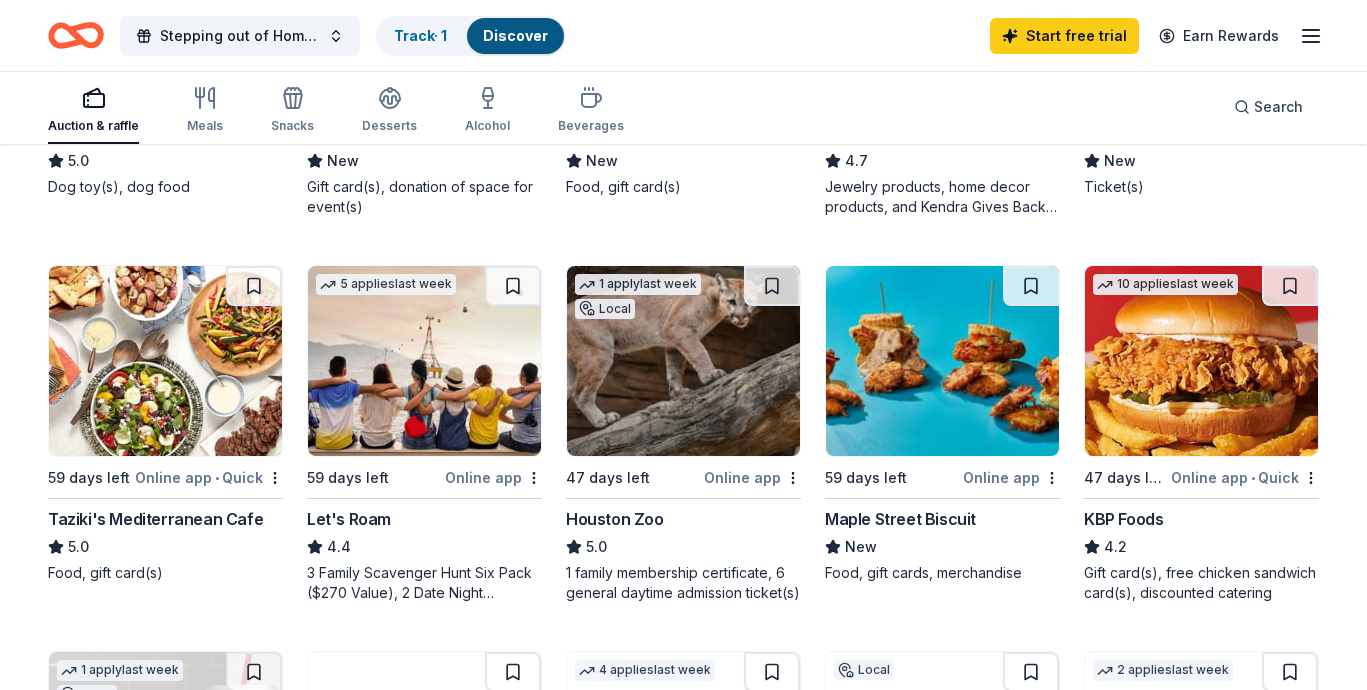 scroll, scrollTop: 859, scrollLeft: 0, axis: vertical 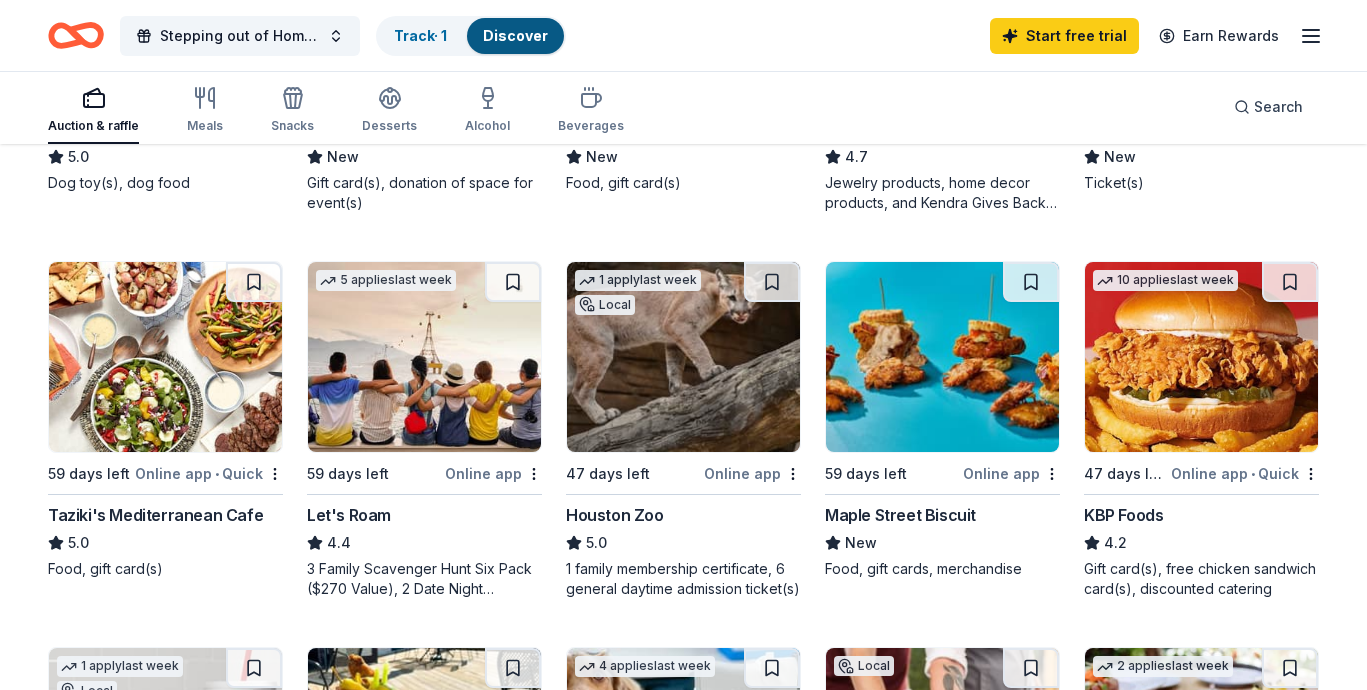 click on "Let's Roam" at bounding box center (349, 515) 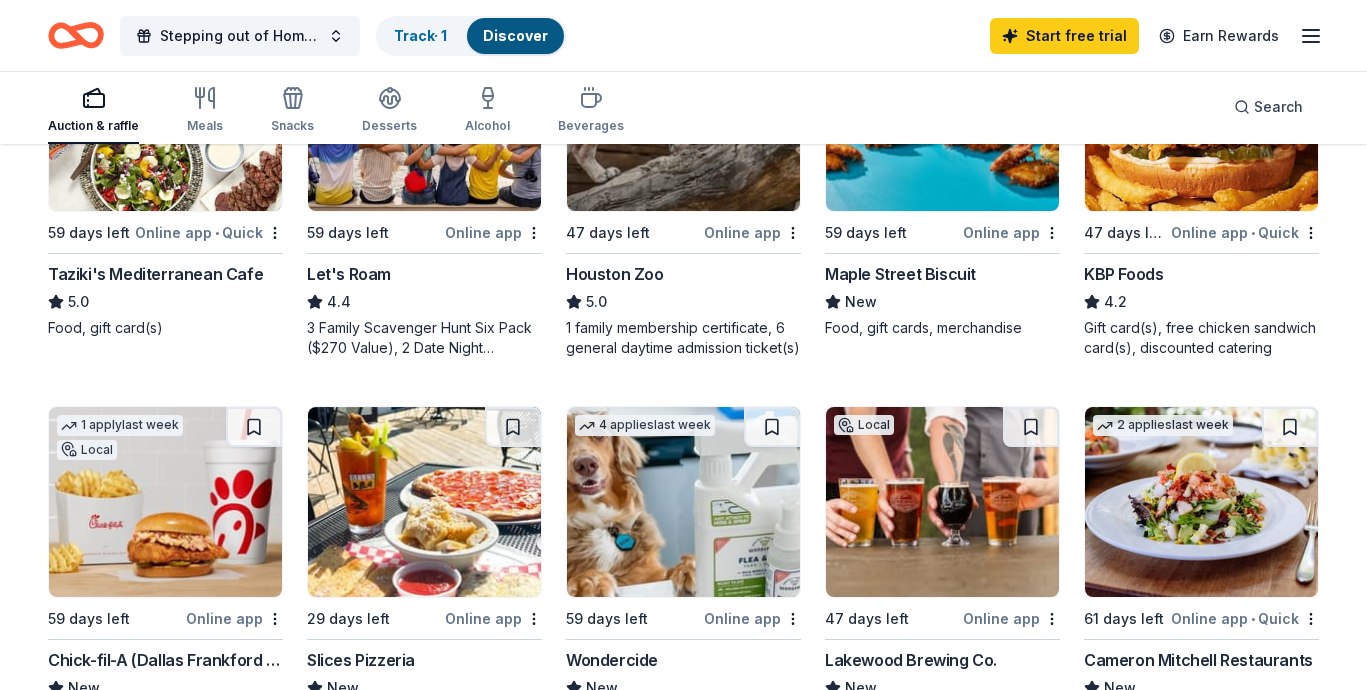 scroll, scrollTop: 1100, scrollLeft: 0, axis: vertical 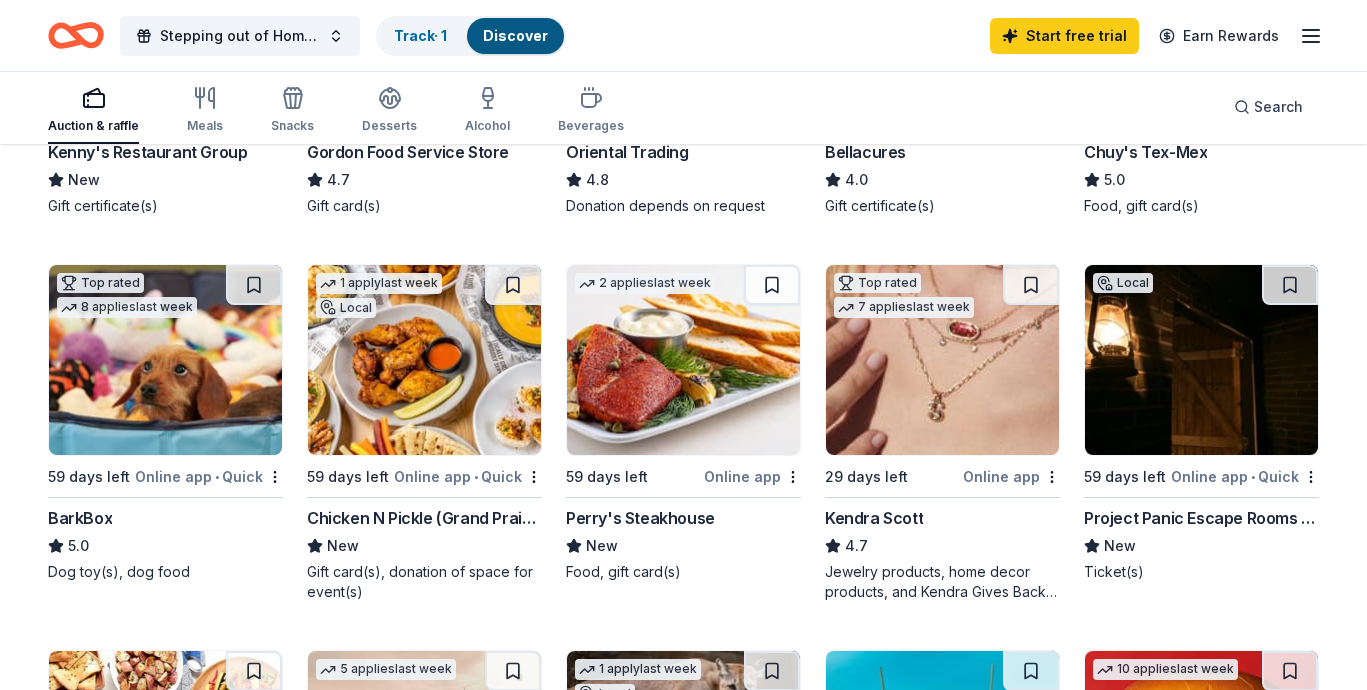 click at bounding box center (1201, 360) 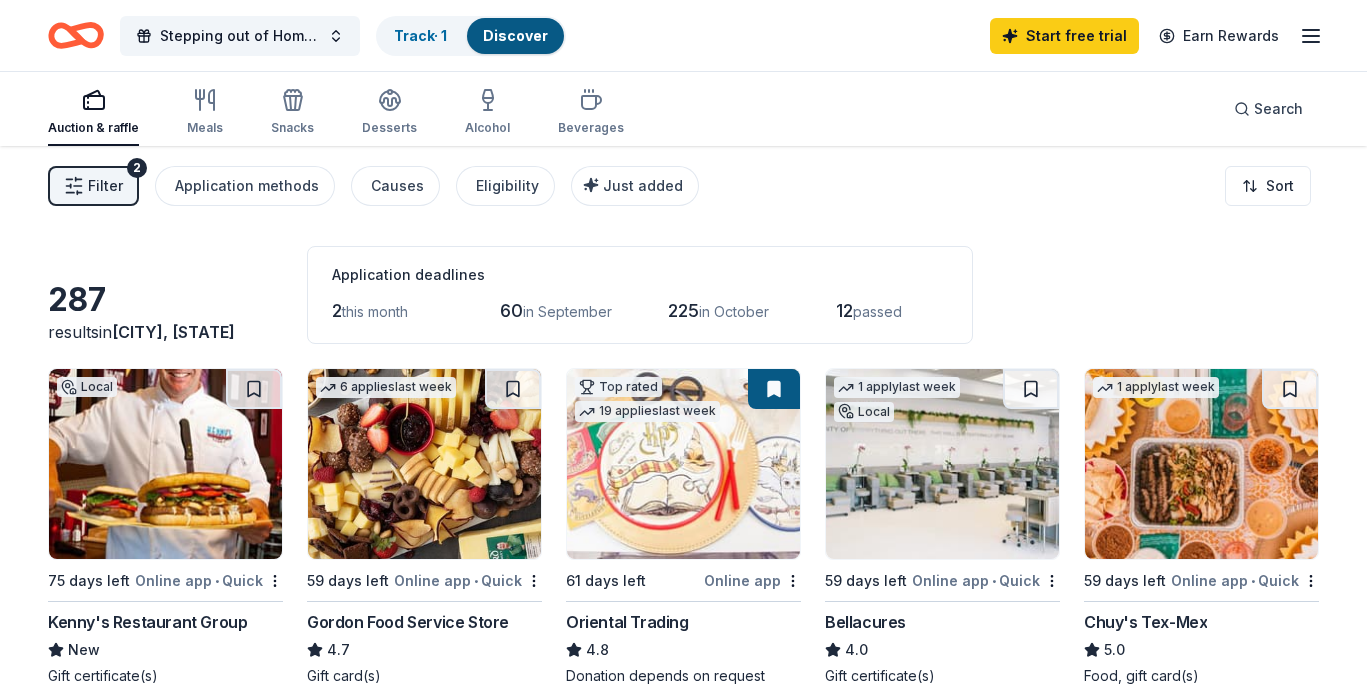 scroll, scrollTop: 0, scrollLeft: 0, axis: both 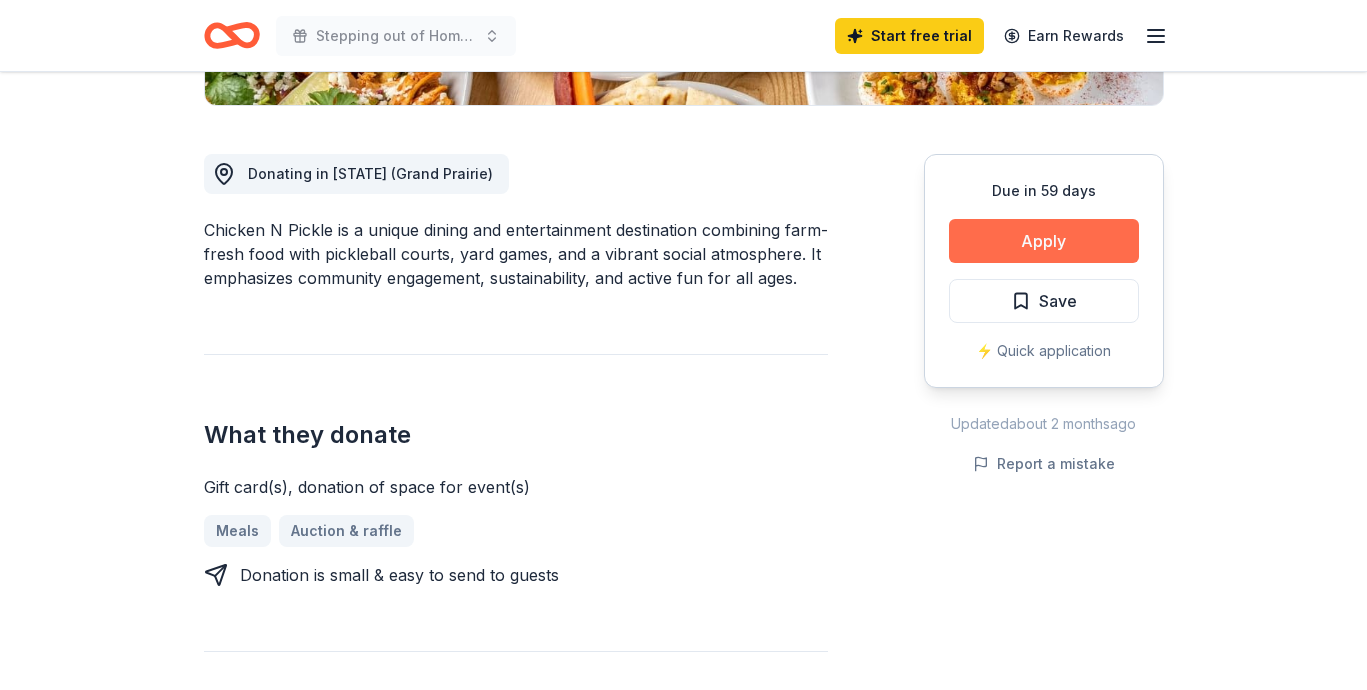 click on "Apply" at bounding box center (1044, 241) 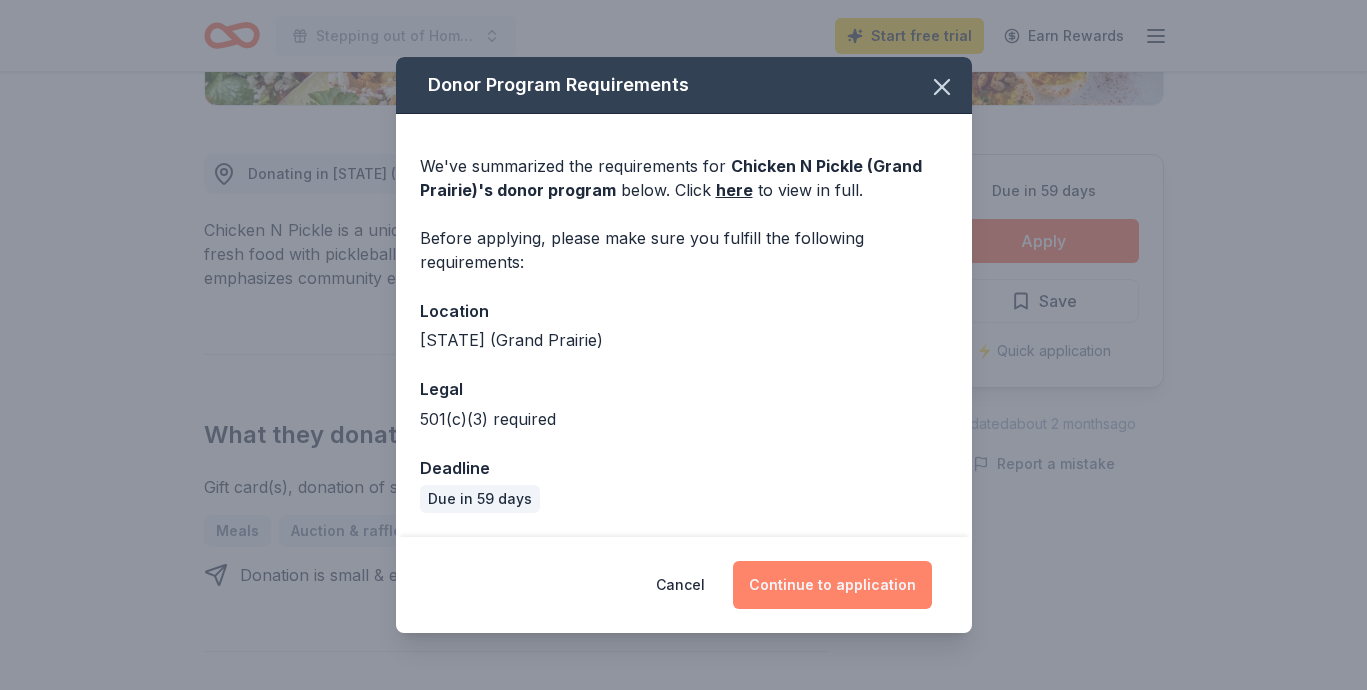 click on "Continue to application" at bounding box center (832, 585) 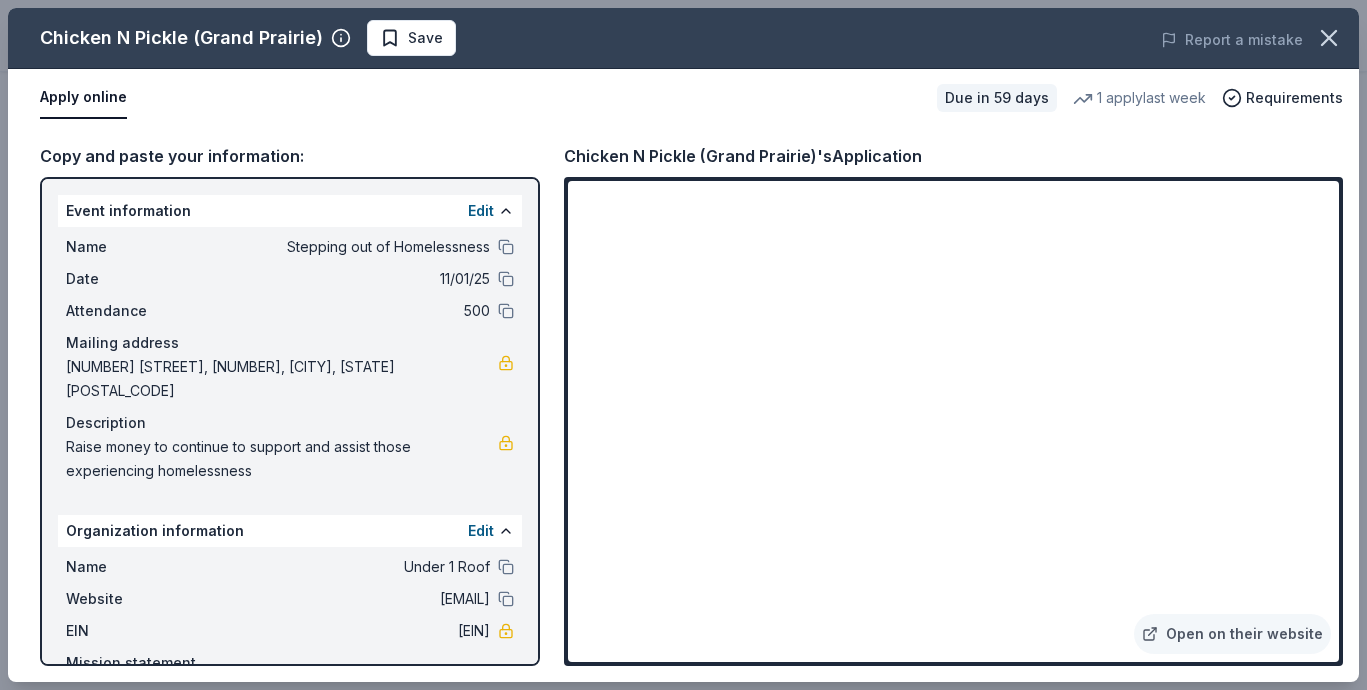 scroll, scrollTop: 0, scrollLeft: 0, axis: both 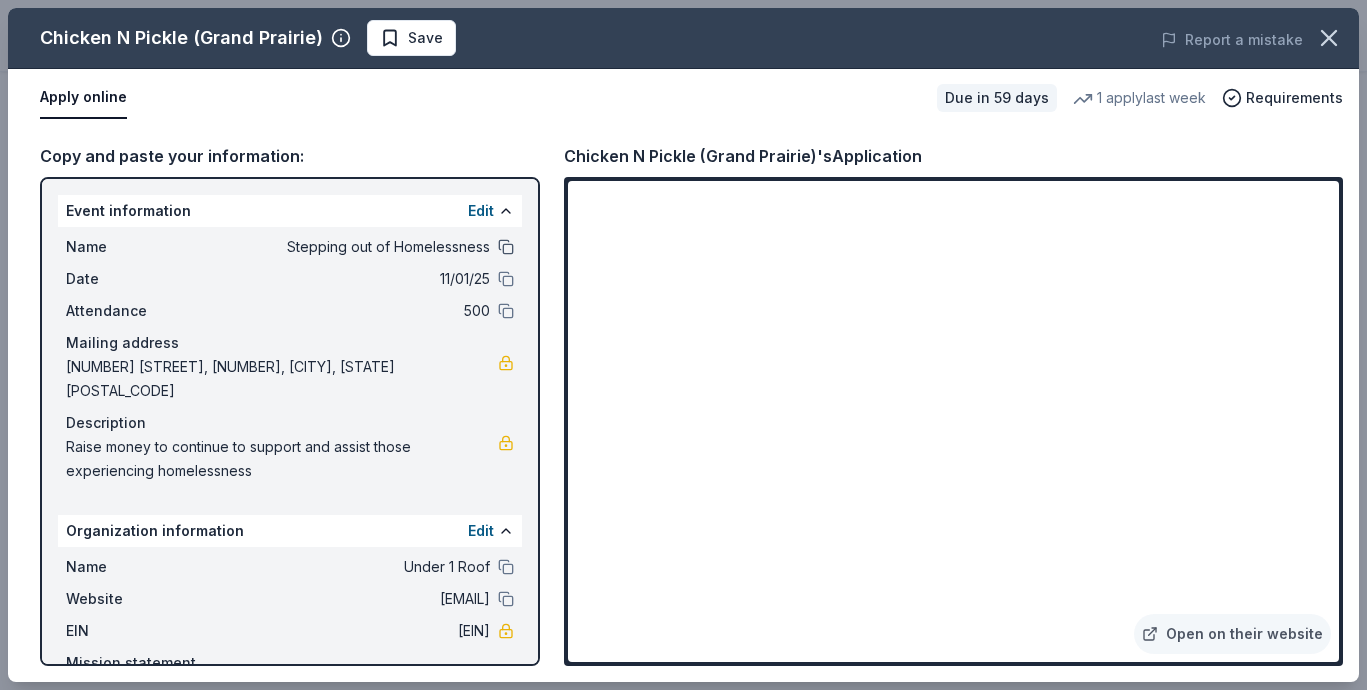 click at bounding box center [506, 247] 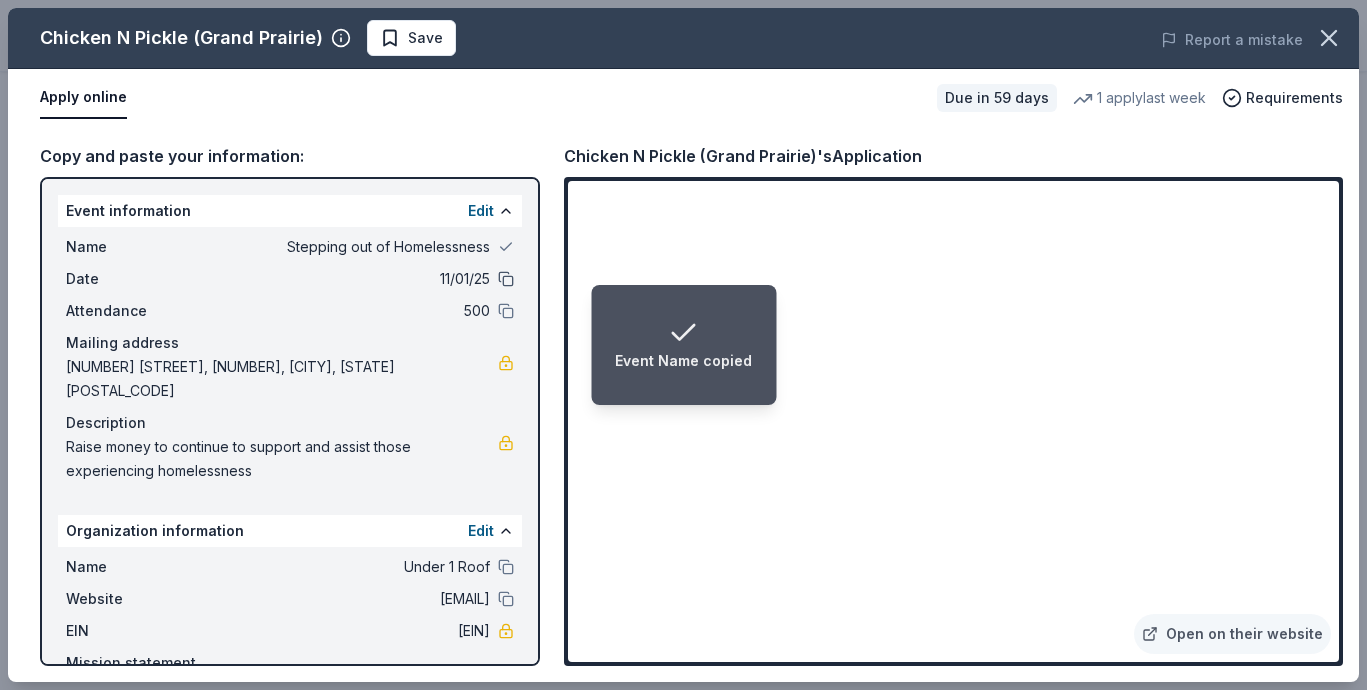 click at bounding box center [506, 279] 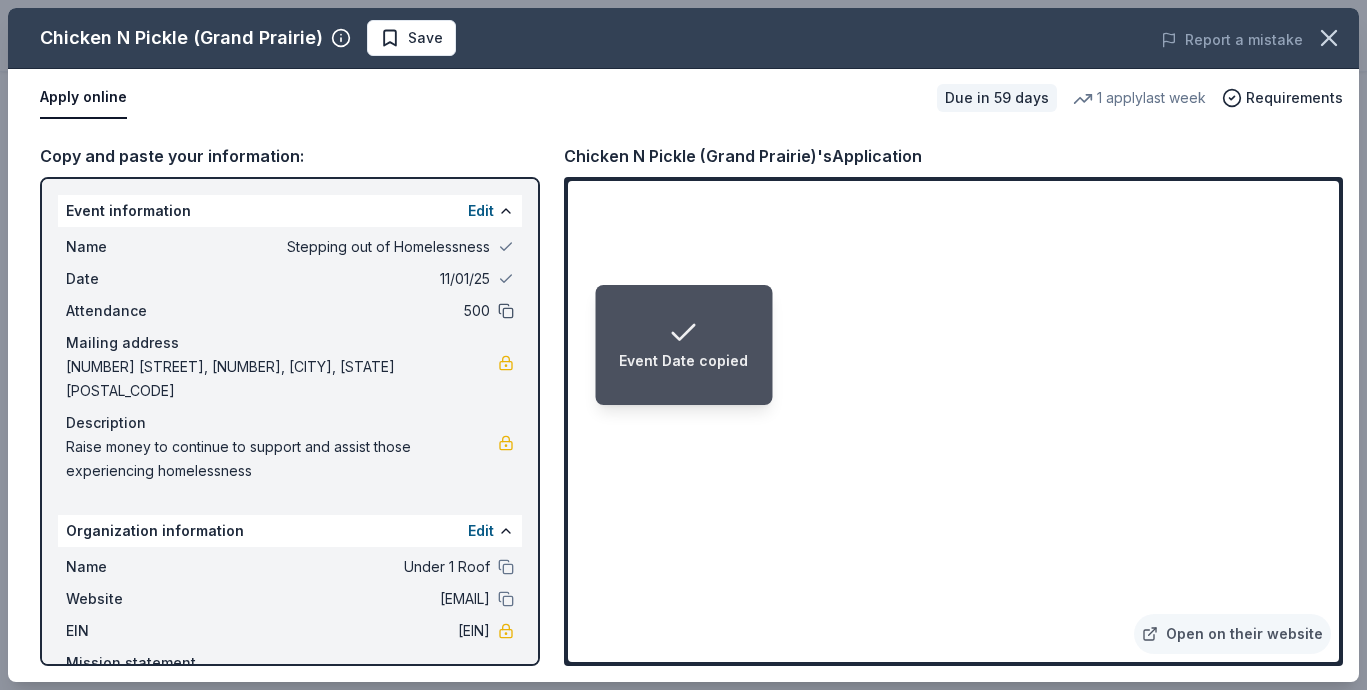 click at bounding box center [506, 311] 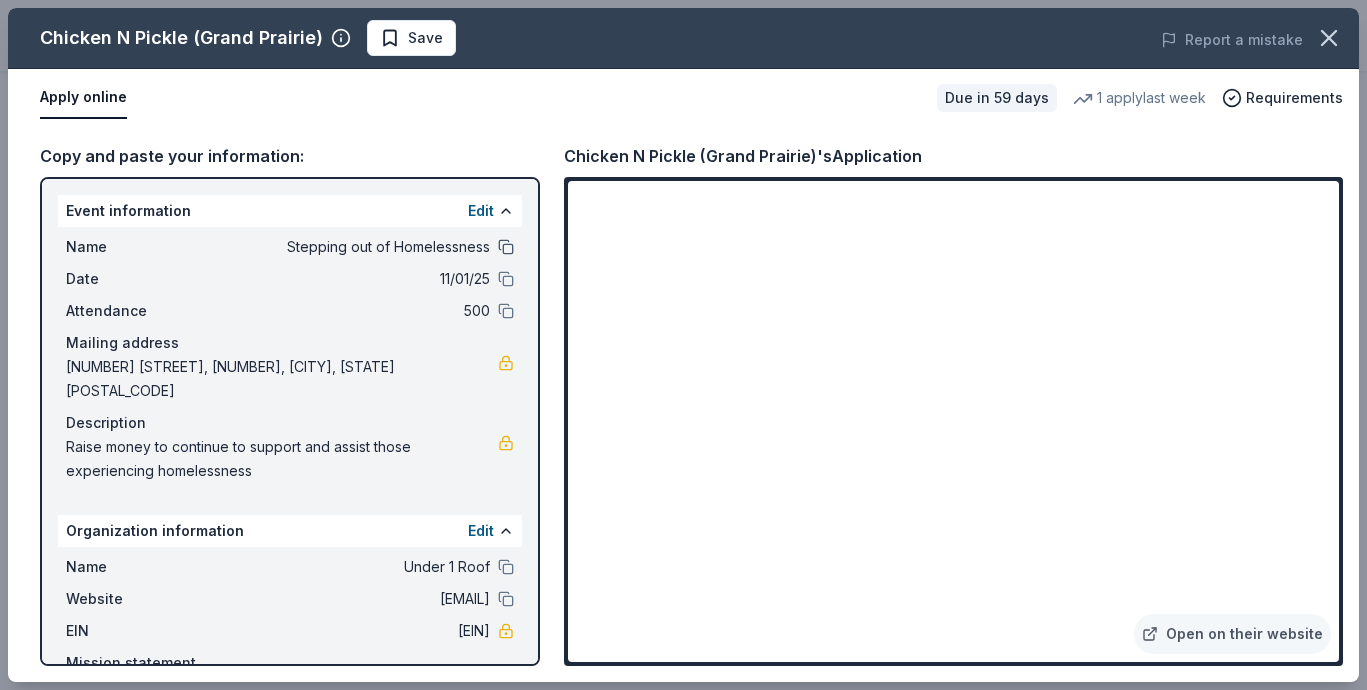 click at bounding box center (506, 247) 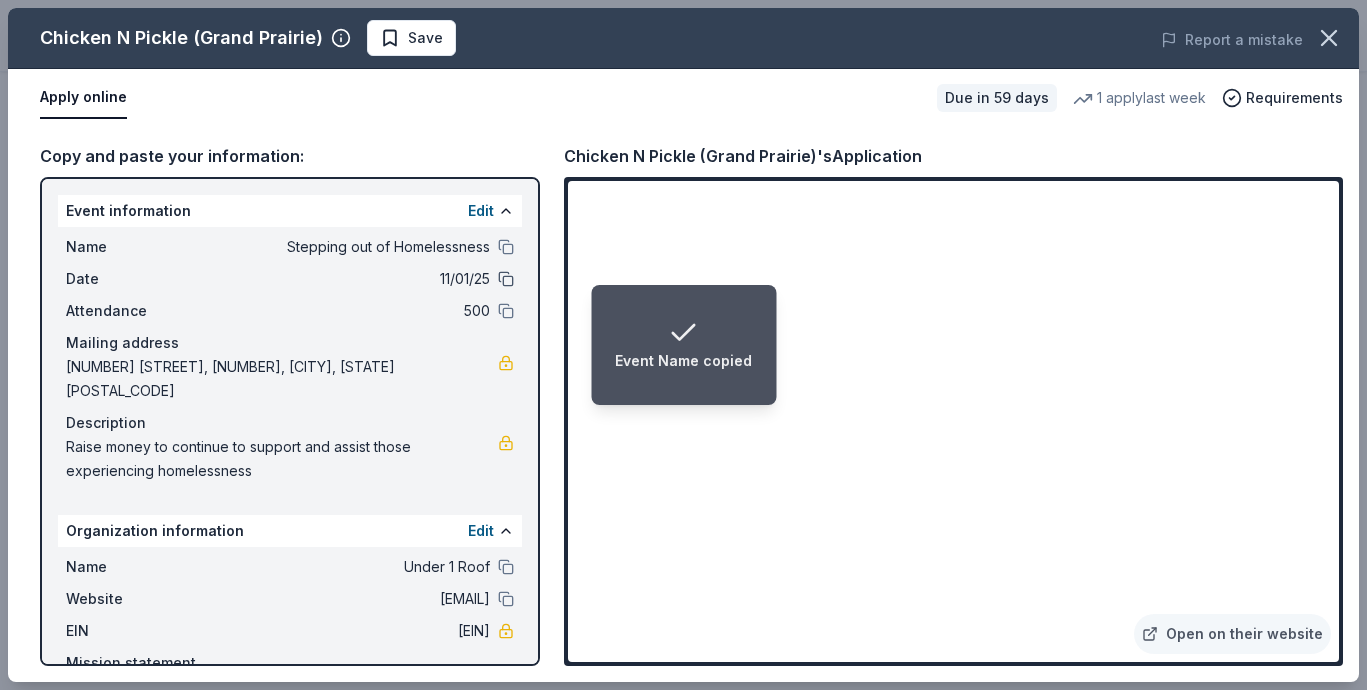 click at bounding box center (506, 279) 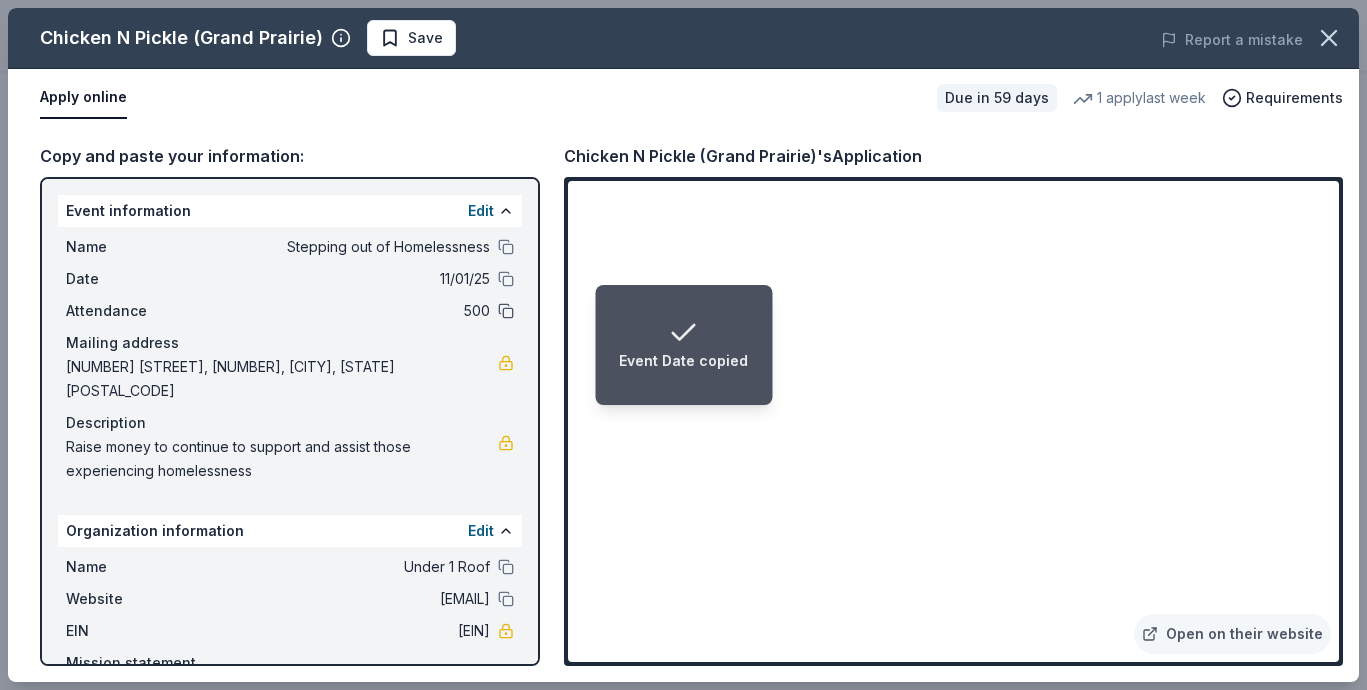 click at bounding box center (506, 311) 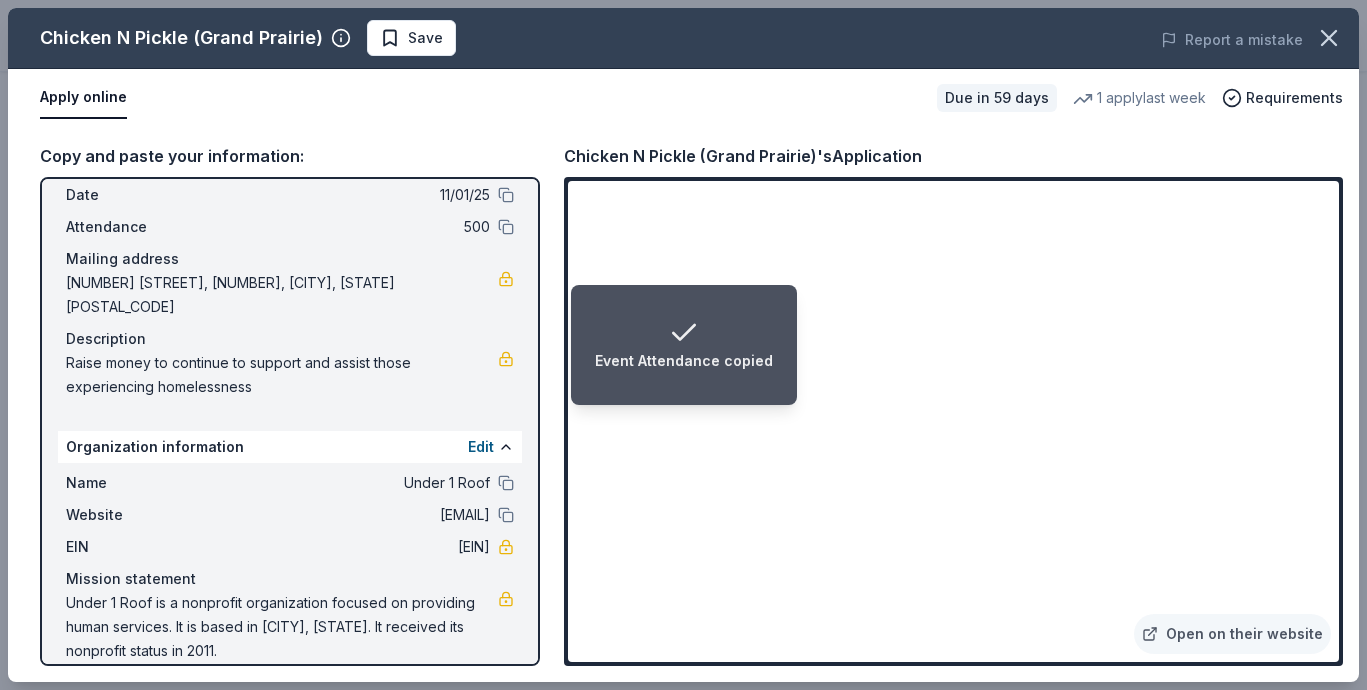 scroll, scrollTop: 83, scrollLeft: 0, axis: vertical 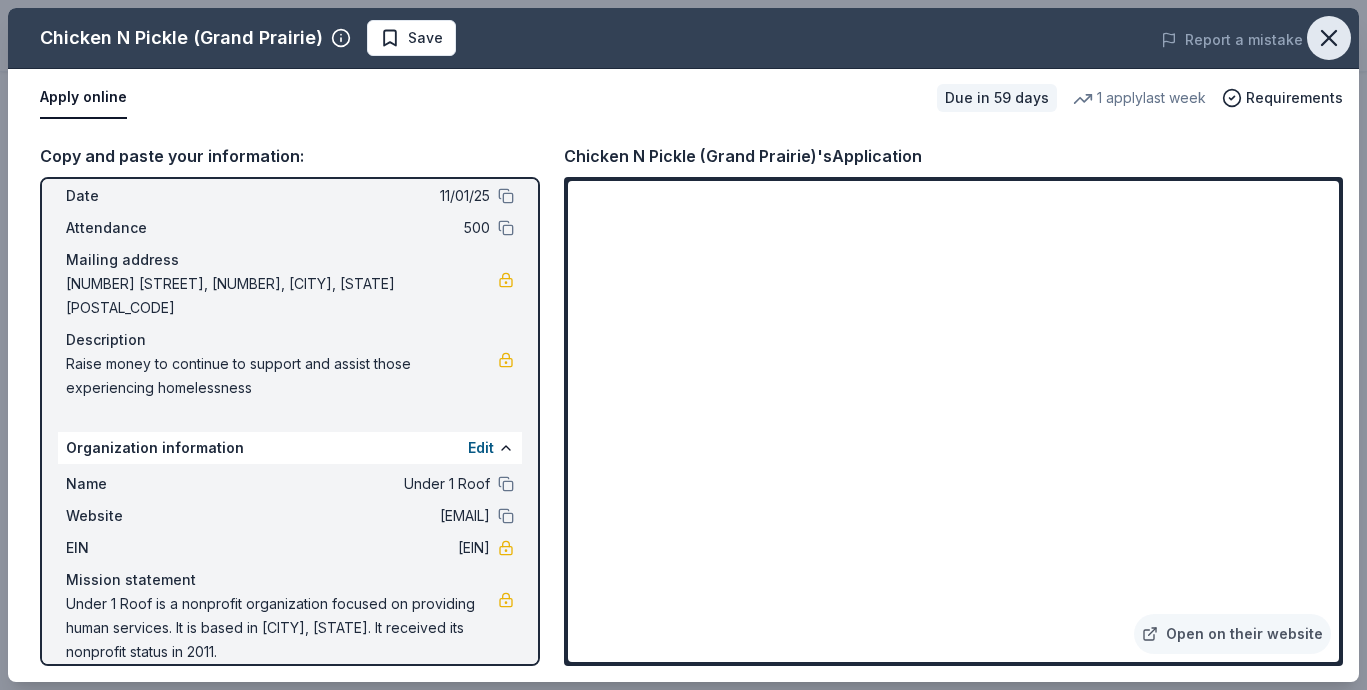 click 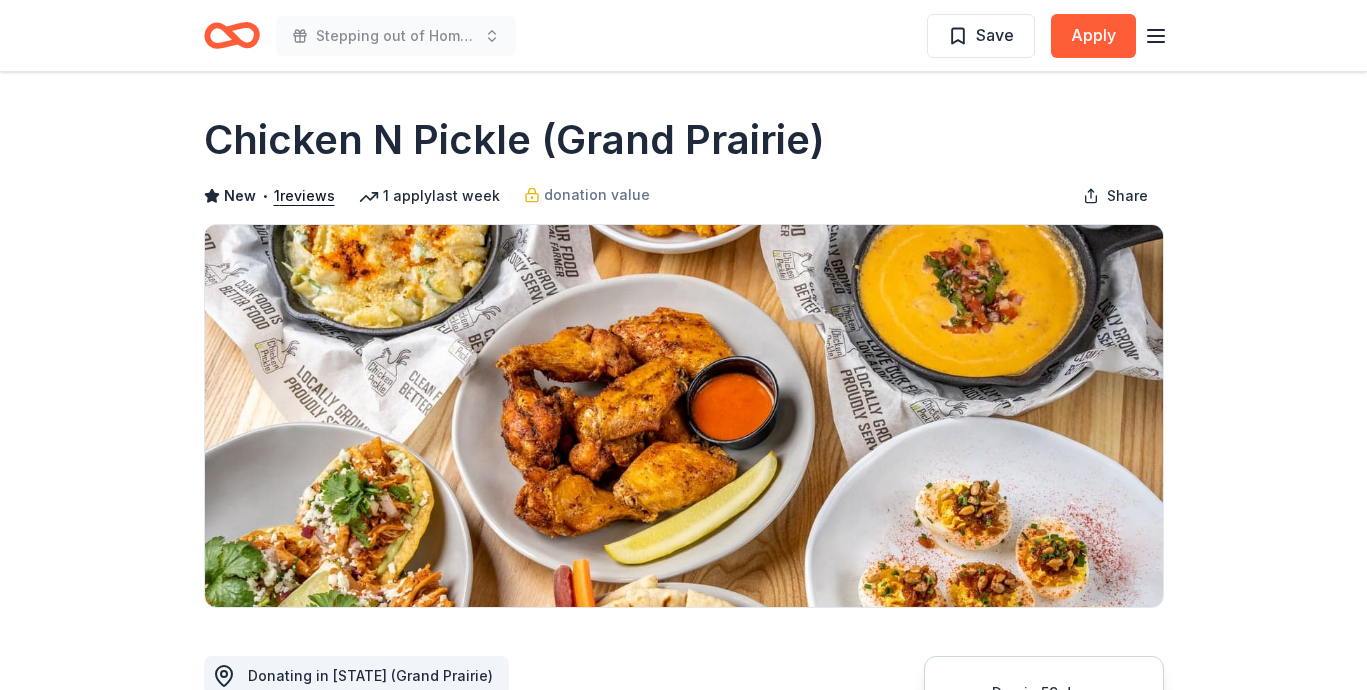 scroll, scrollTop: 0, scrollLeft: 0, axis: both 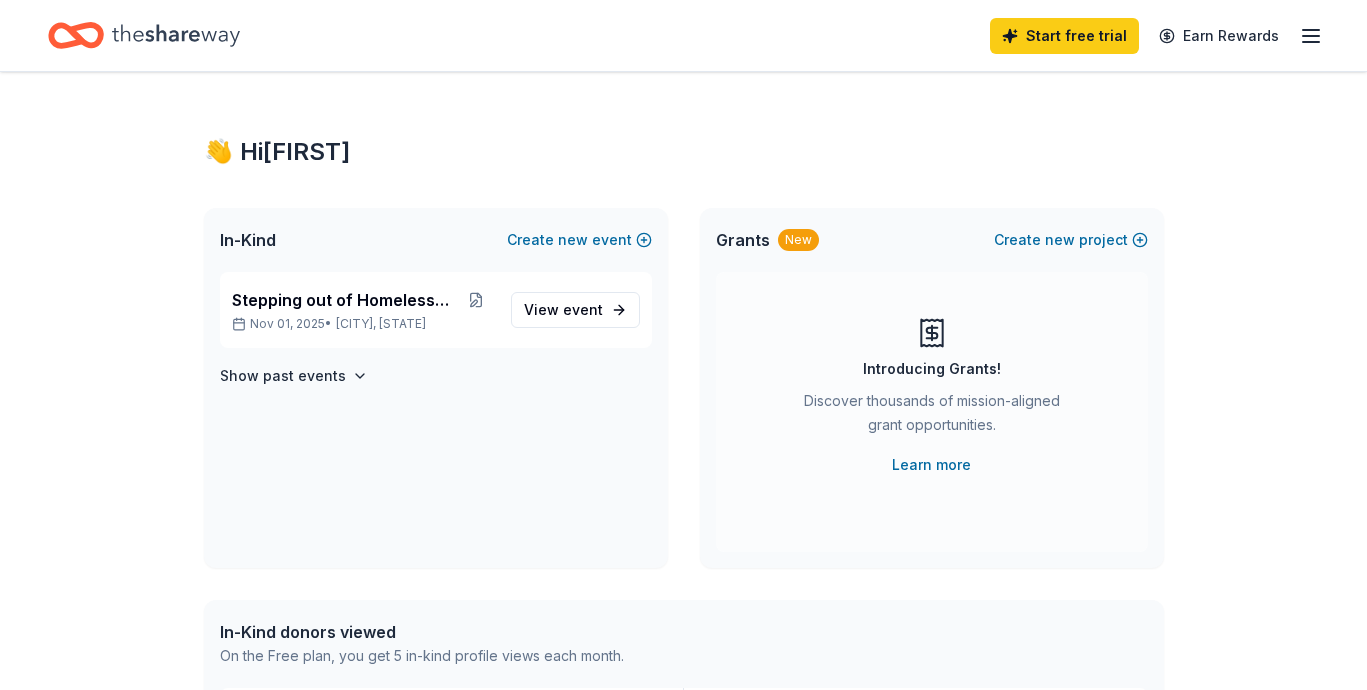 click on "Stepping out of Homelessness Nov 01, 2025  •  Dallas, TX View   event   Show past events" at bounding box center (436, 420) 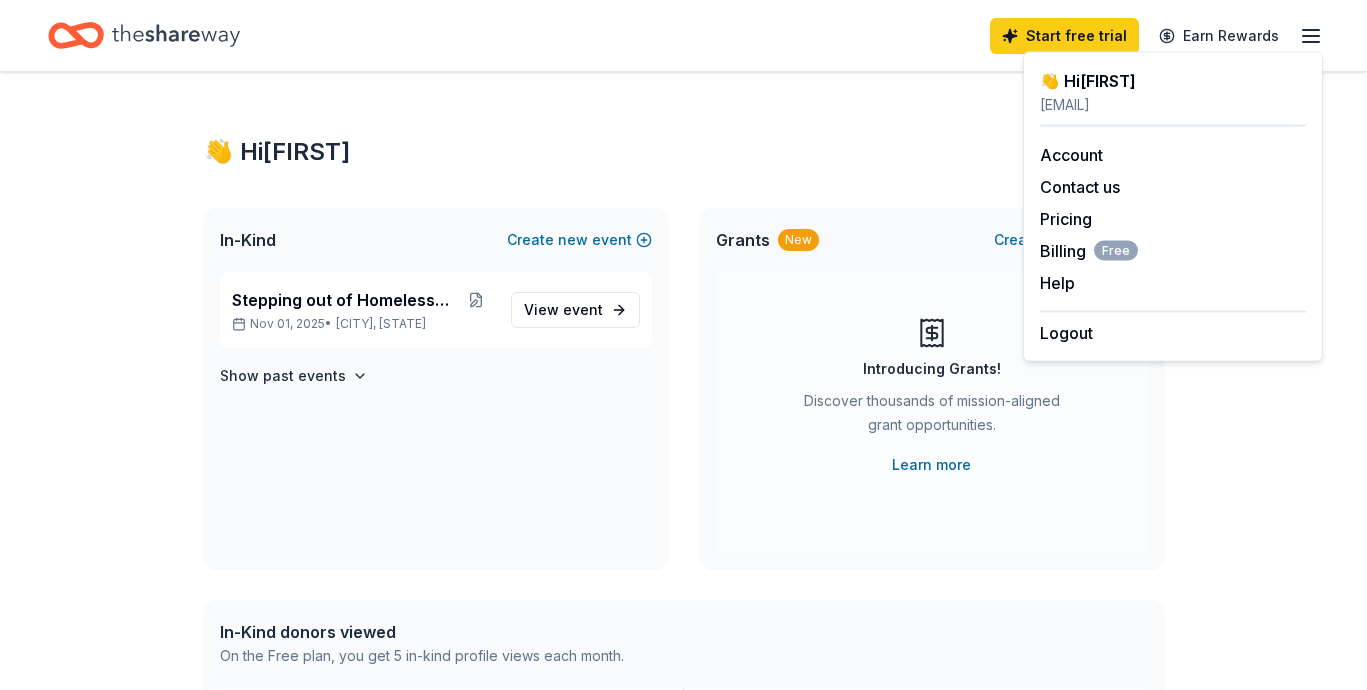 click on "👋 Hi  Stephon In-Kind Create  new  event   Stepping out of Homelessness Nov 01, 2025  •  Dallas, TX View   event   Show past events Grants New Create  new  project   Introducing Grants! Discover thousands of mission-aligned grant opportunities. Learn more In-Kind donors viewed On the Free plan, you get 5 in-kind profile views each month. Chicken N Pickle (Grand Prairie) New Gift card(s), donation of space for event(s) You have   4  more   in-kind  profile  views   left this month.  Grants viewed On the Free plan, you get 5 grant profile views each month. You have not yet viewed any  grant  profiles this month. Create a new  project   to view  grants ." at bounding box center (684, 770) 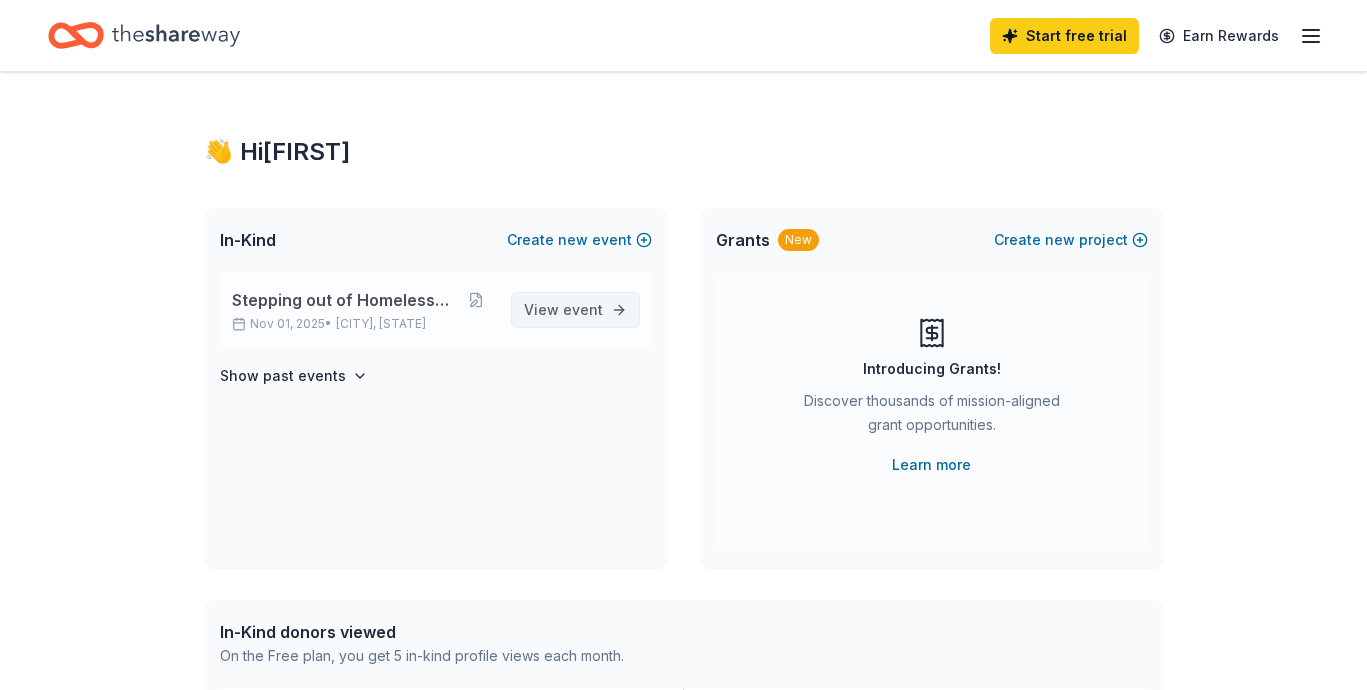 click on "View   event" at bounding box center (563, 310) 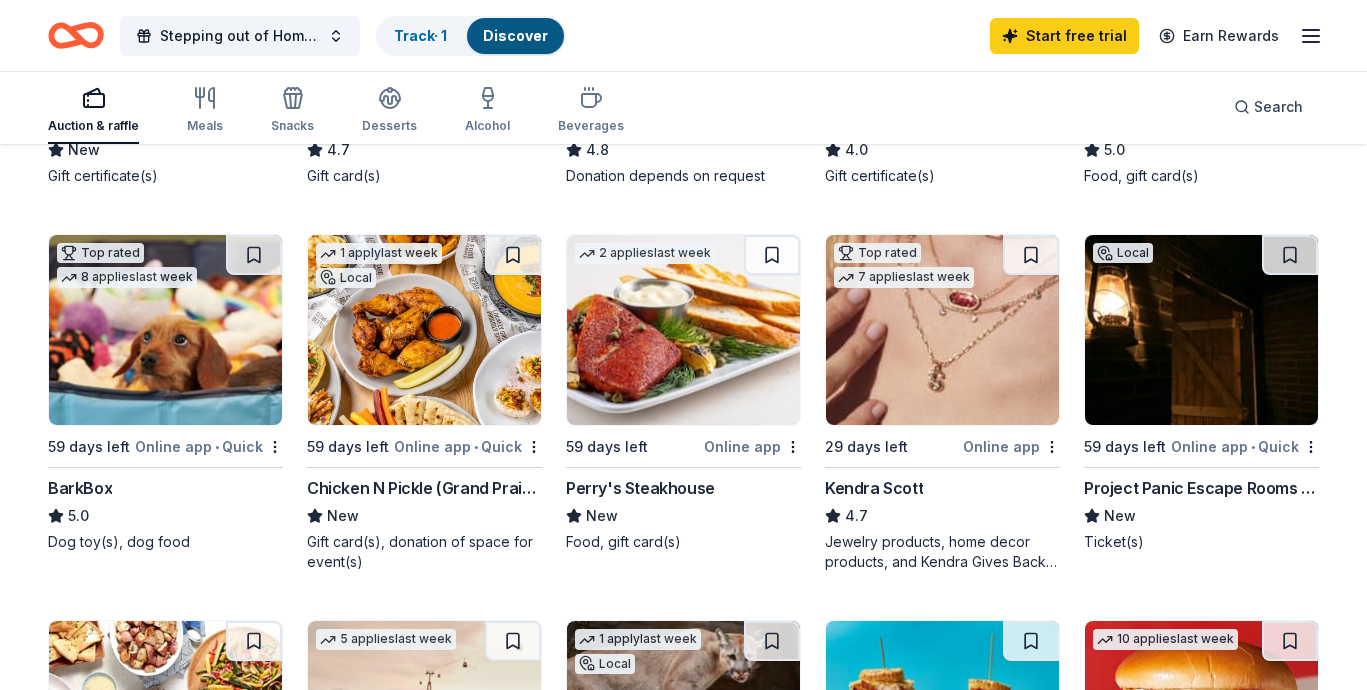 scroll, scrollTop: 519, scrollLeft: 0, axis: vertical 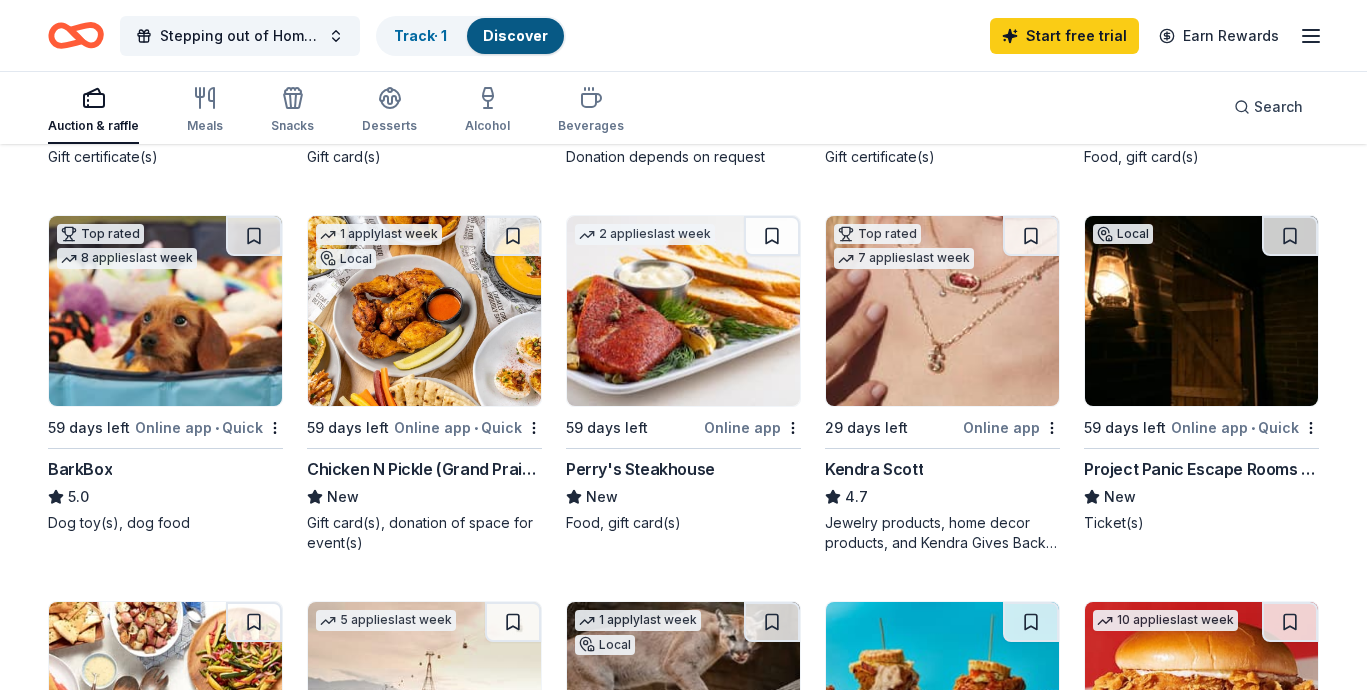 click on "BarkBox" at bounding box center [80, 469] 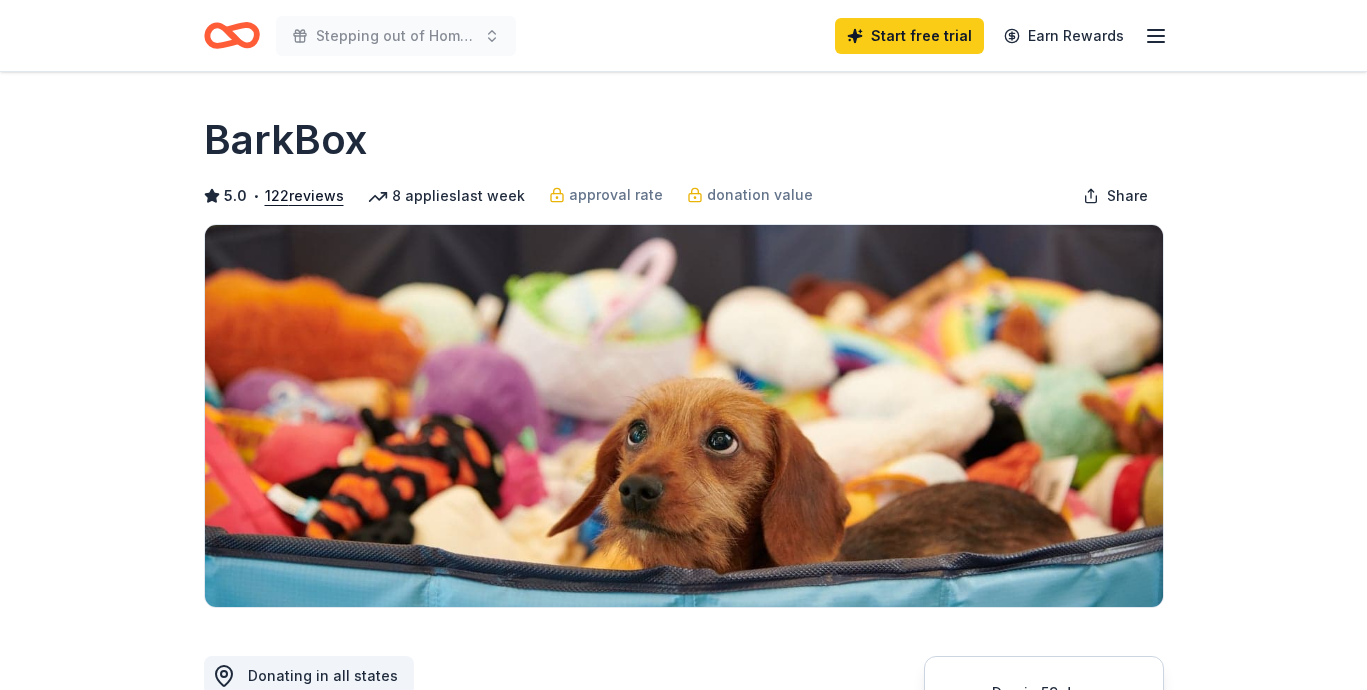 scroll, scrollTop: 0, scrollLeft: 0, axis: both 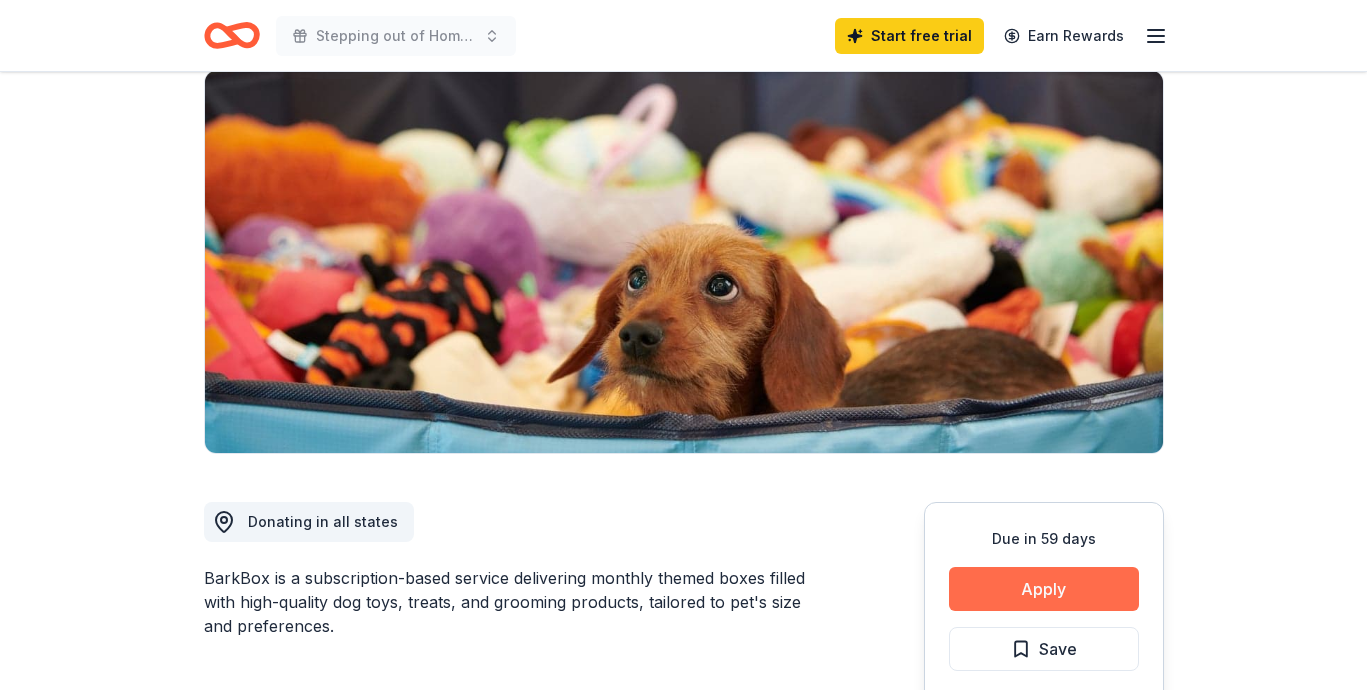 click on "Apply" at bounding box center [1044, 589] 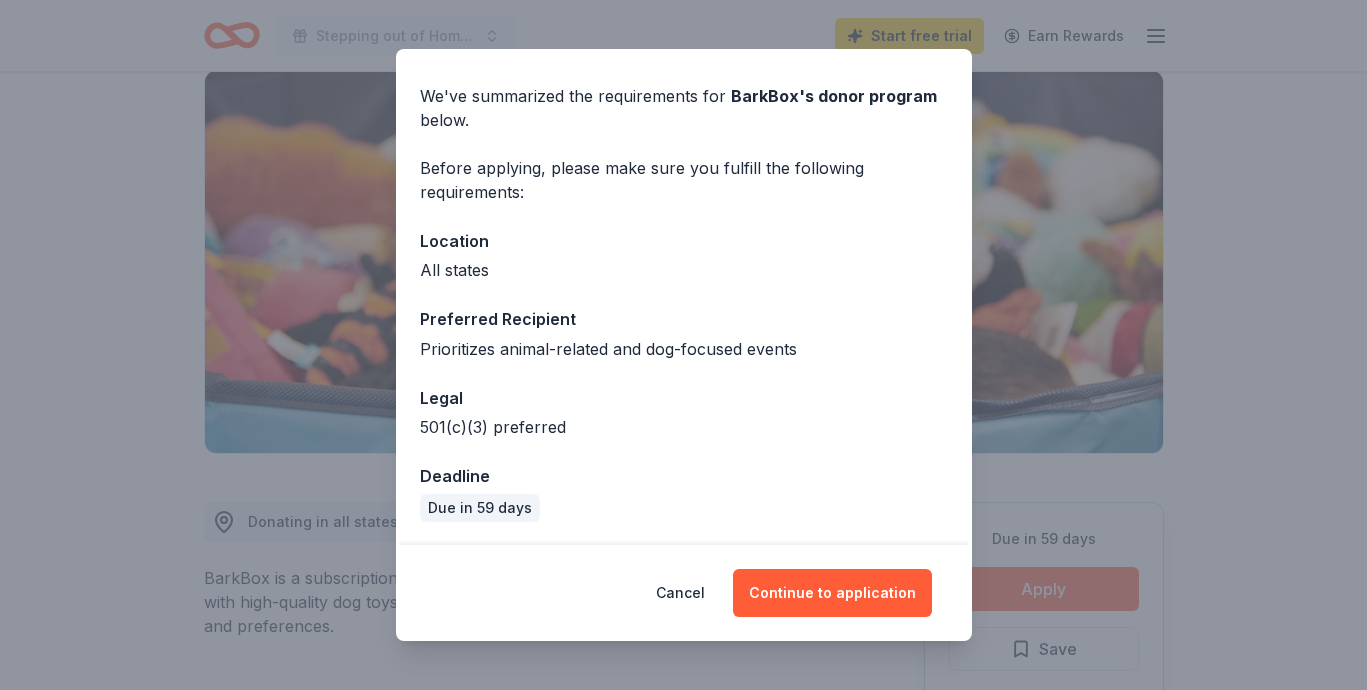 scroll, scrollTop: 61, scrollLeft: 0, axis: vertical 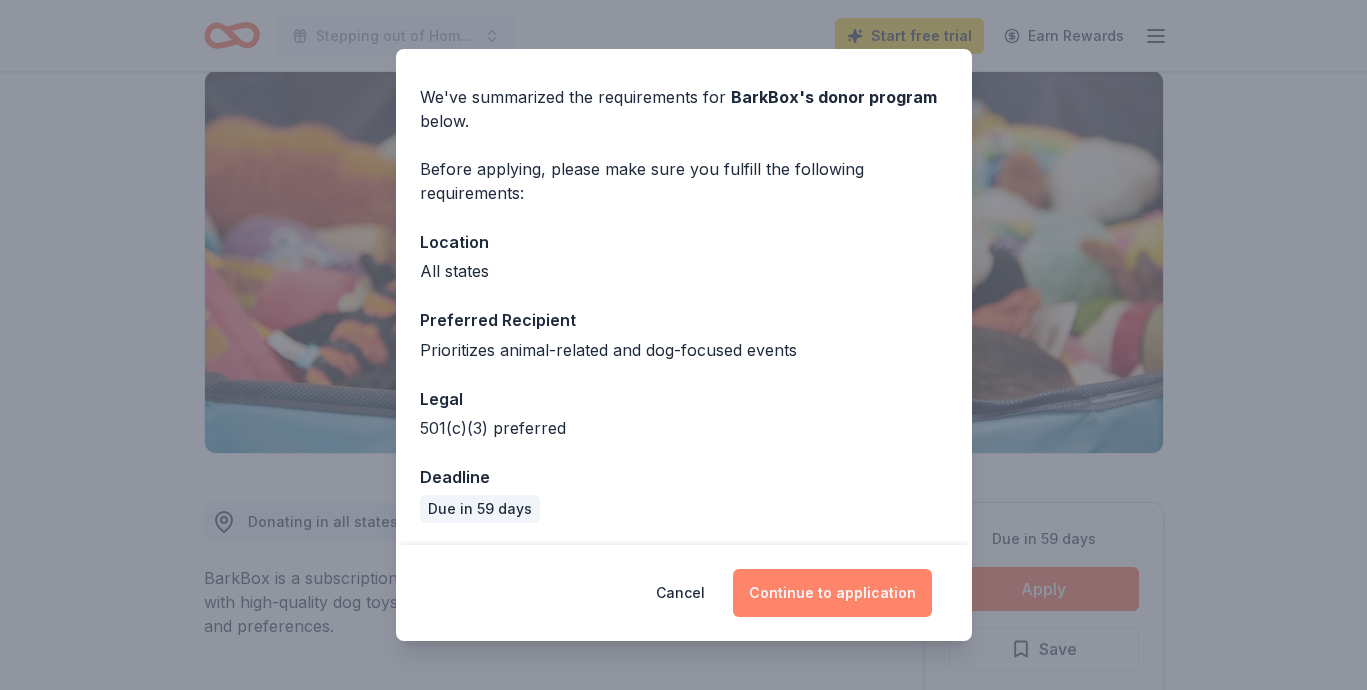 click on "Continue to application" at bounding box center (832, 593) 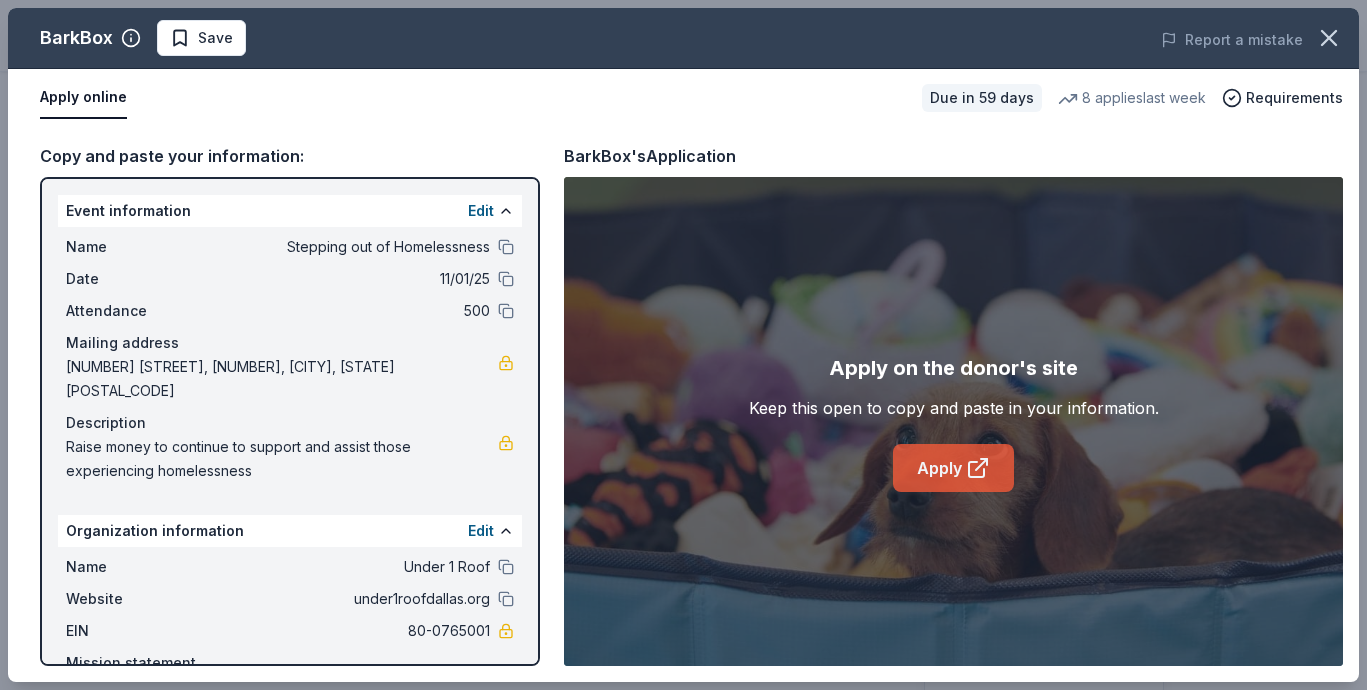 click 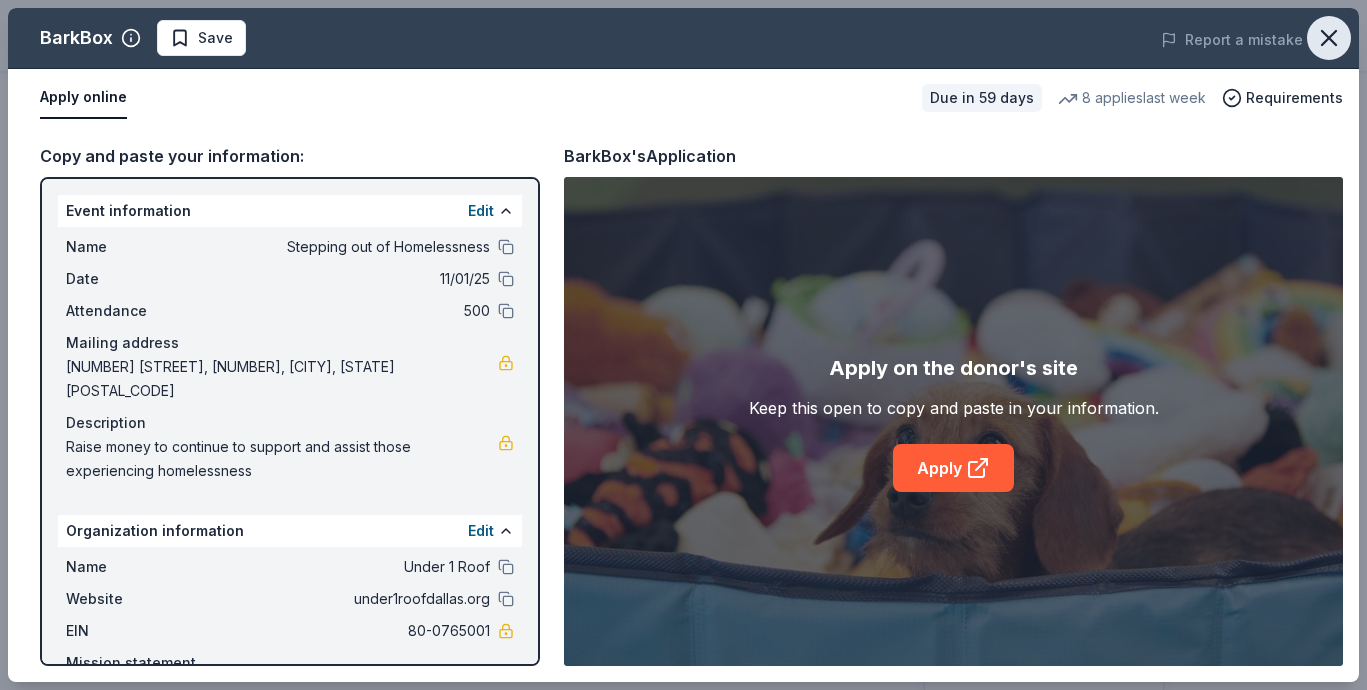 click 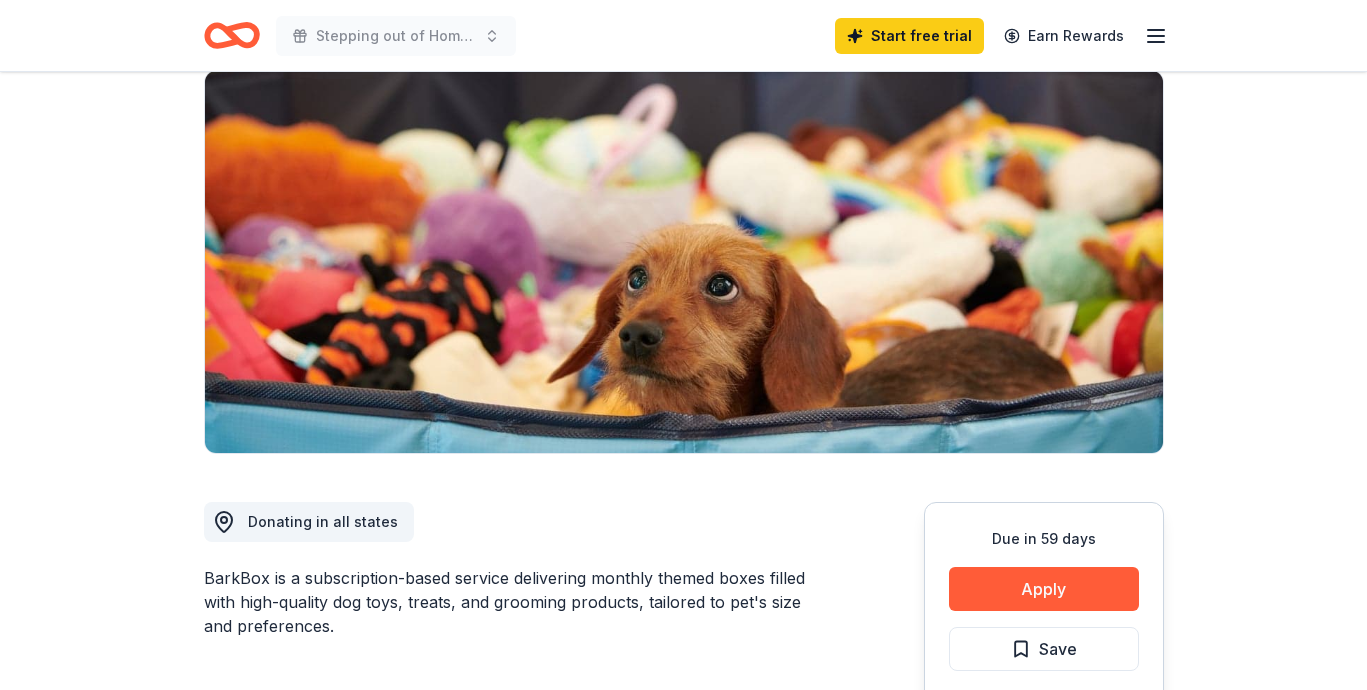 click on "Stepping out of Homelessness Start free  trial Earn Rewards" at bounding box center (684, 35) 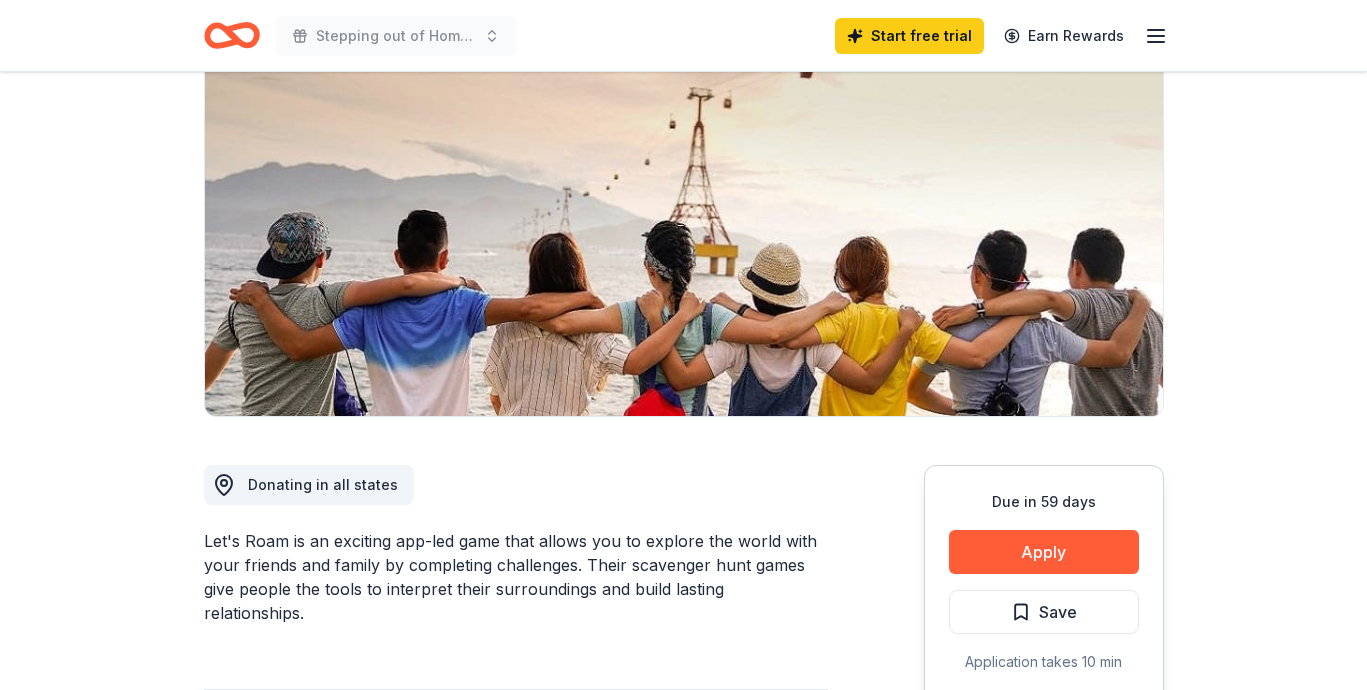 scroll, scrollTop: 191, scrollLeft: 0, axis: vertical 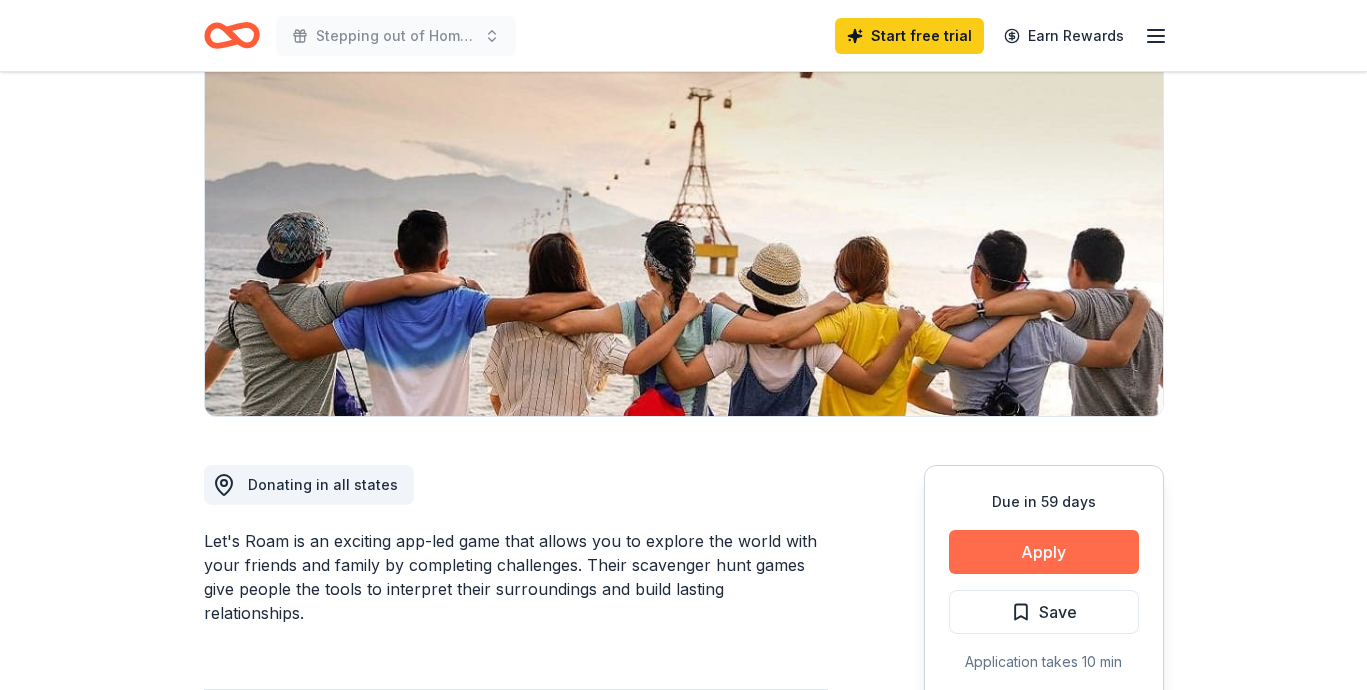 click on "Apply" at bounding box center [1044, 552] 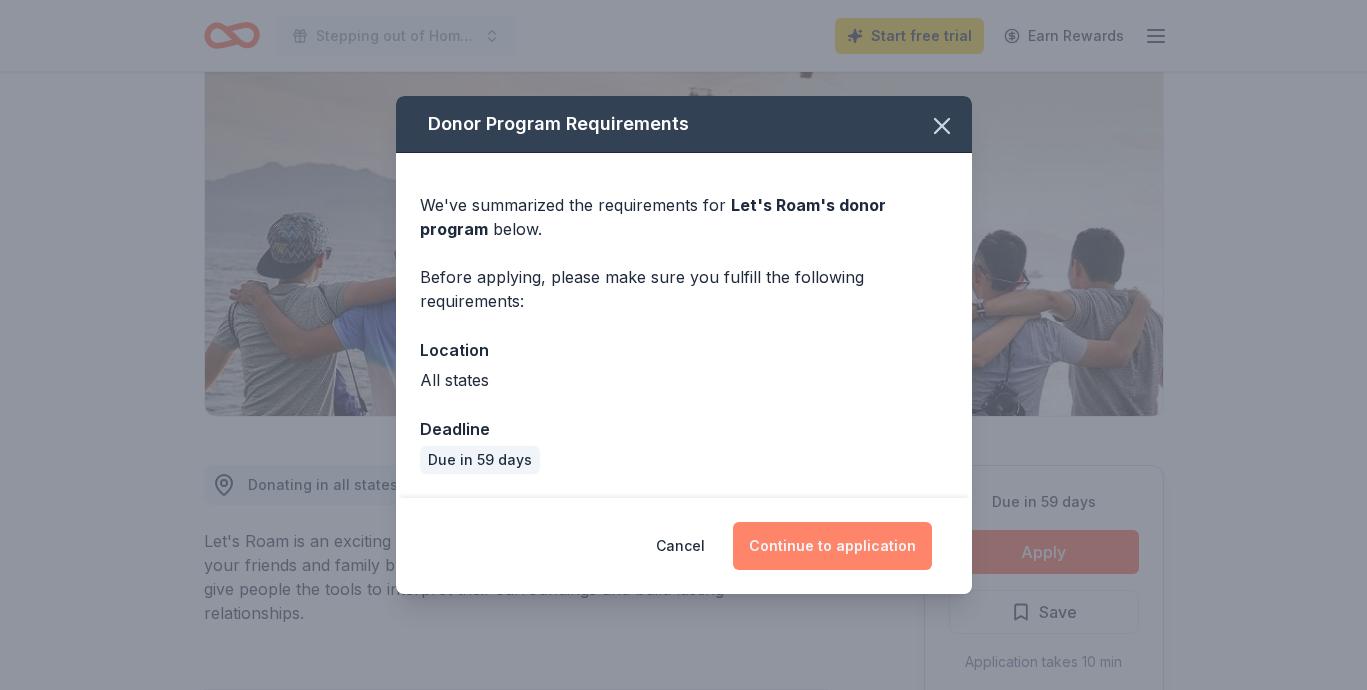 click on "Continue to application" at bounding box center [832, 546] 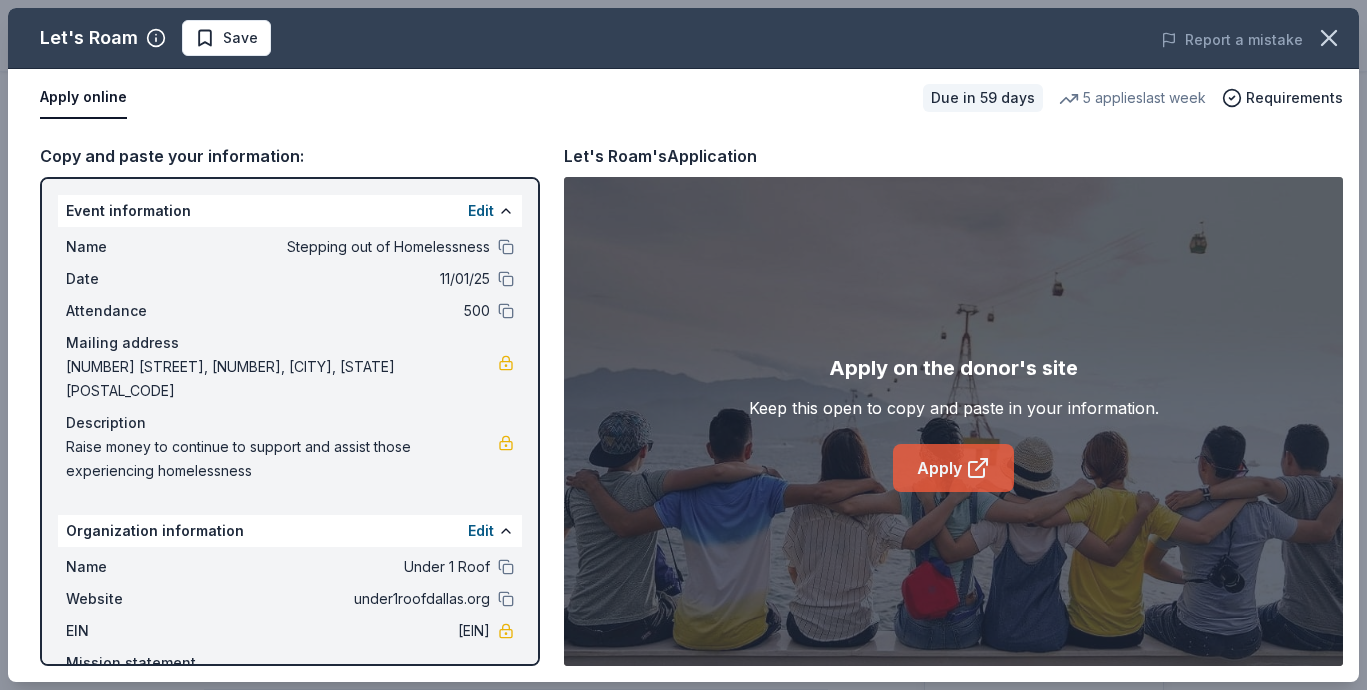 click on "Apply" at bounding box center [953, 468] 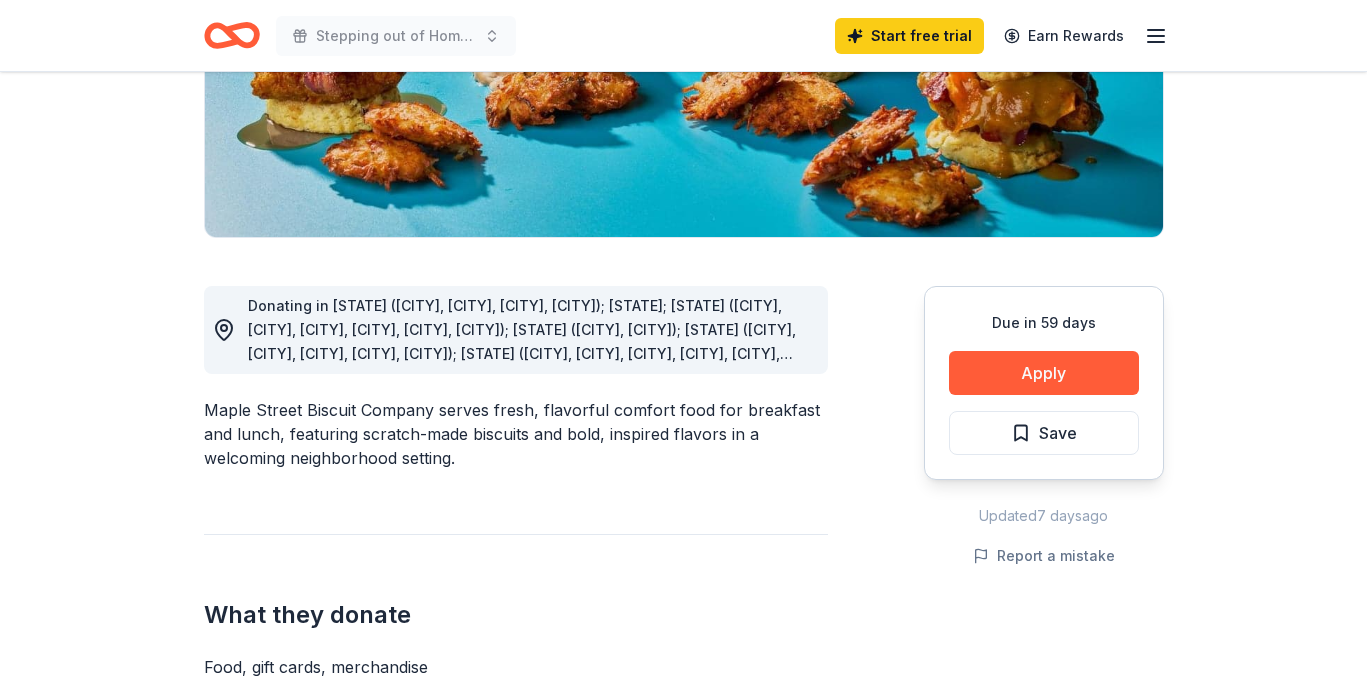 scroll, scrollTop: 375, scrollLeft: 0, axis: vertical 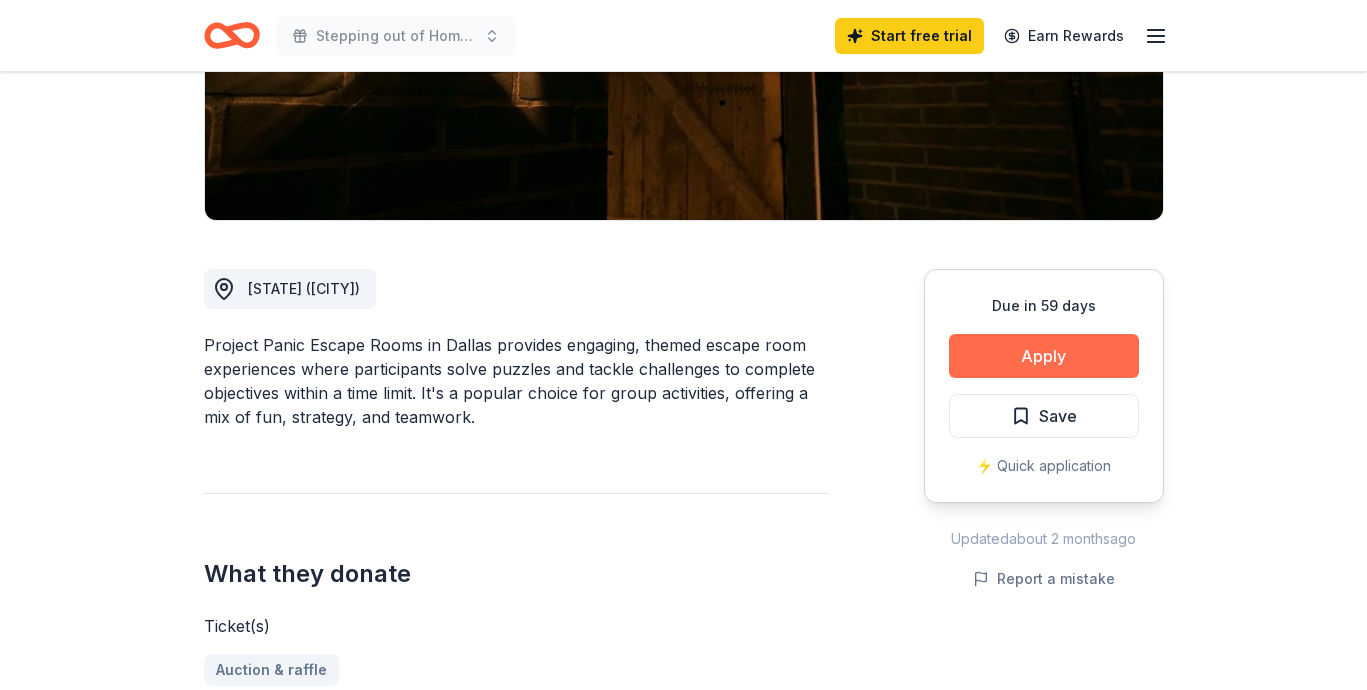 click on "Apply" at bounding box center (1044, 356) 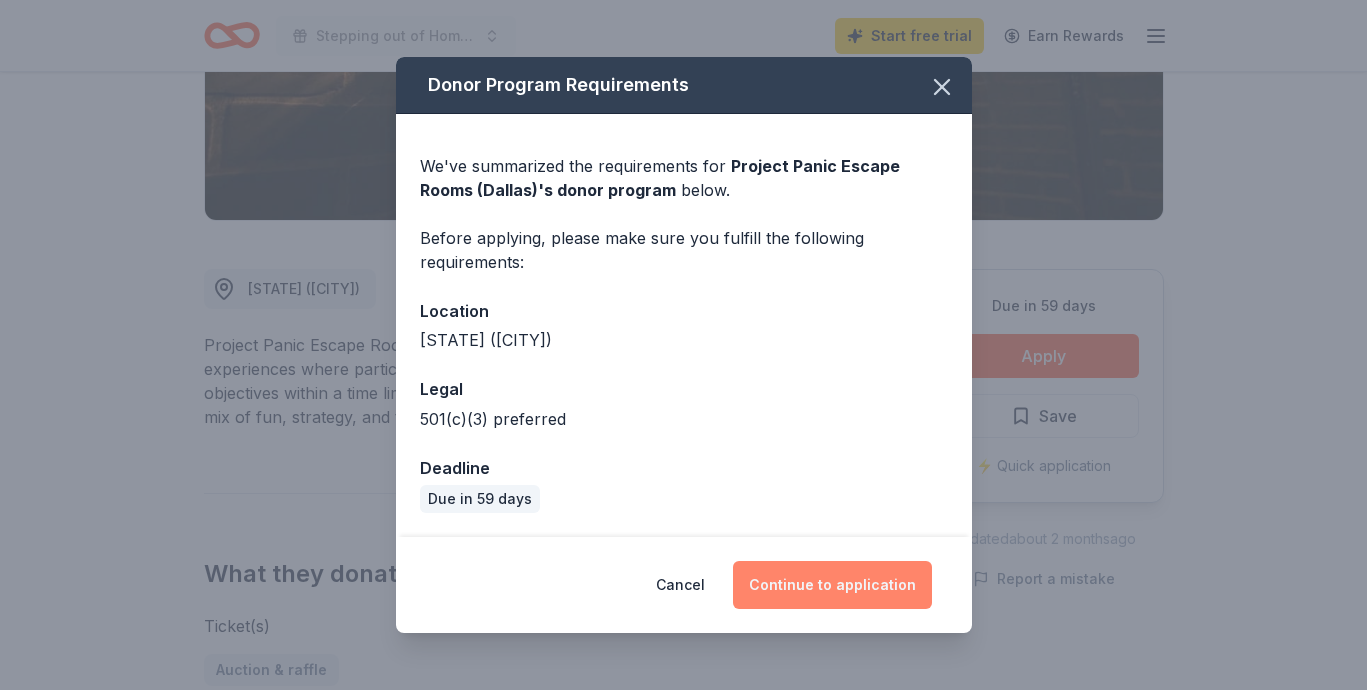 click on "Continue to application" at bounding box center (832, 585) 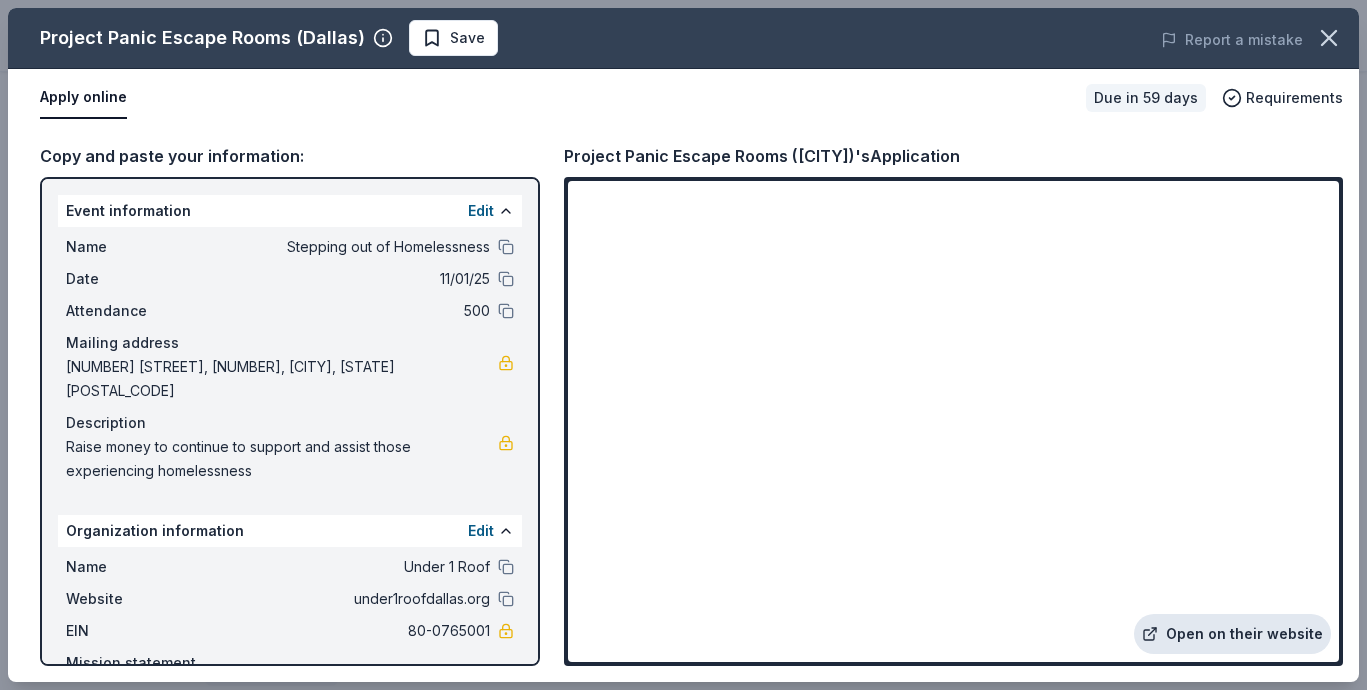 click on "Open on their website" at bounding box center (1232, 634) 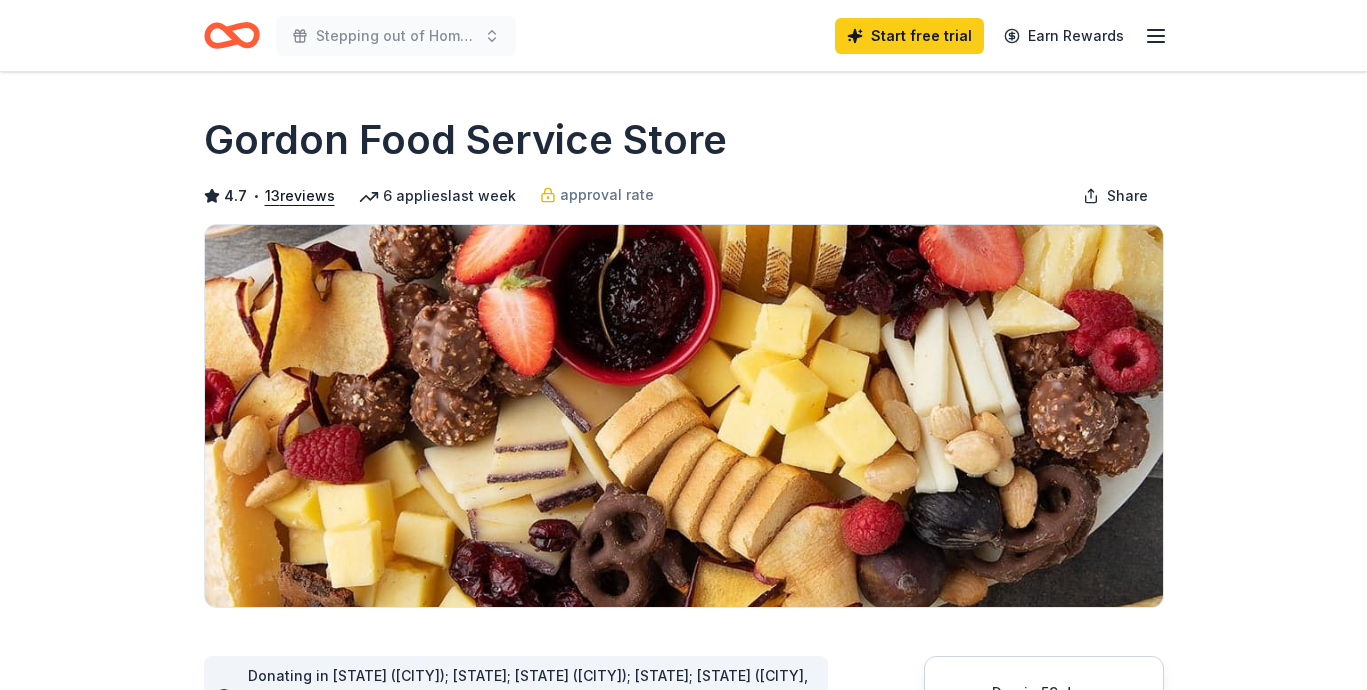 scroll, scrollTop: 0, scrollLeft: 0, axis: both 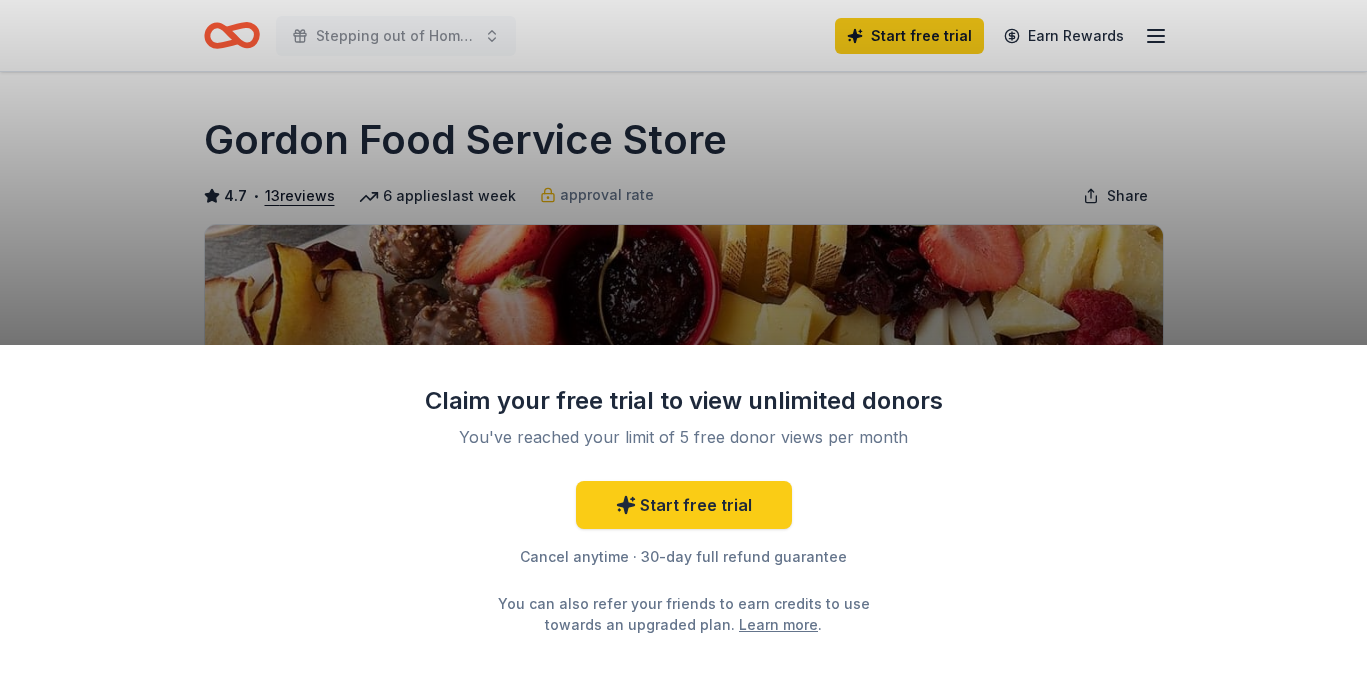 click on "Claim your free trial to view unlimited donors You've reached your limit of 5 free donor views per month Start free  trial Cancel anytime · 30-day full refund guarantee You can also refer your friends to earn credits to use towards an upgraded plan.   Learn more ." at bounding box center (683, 345) 